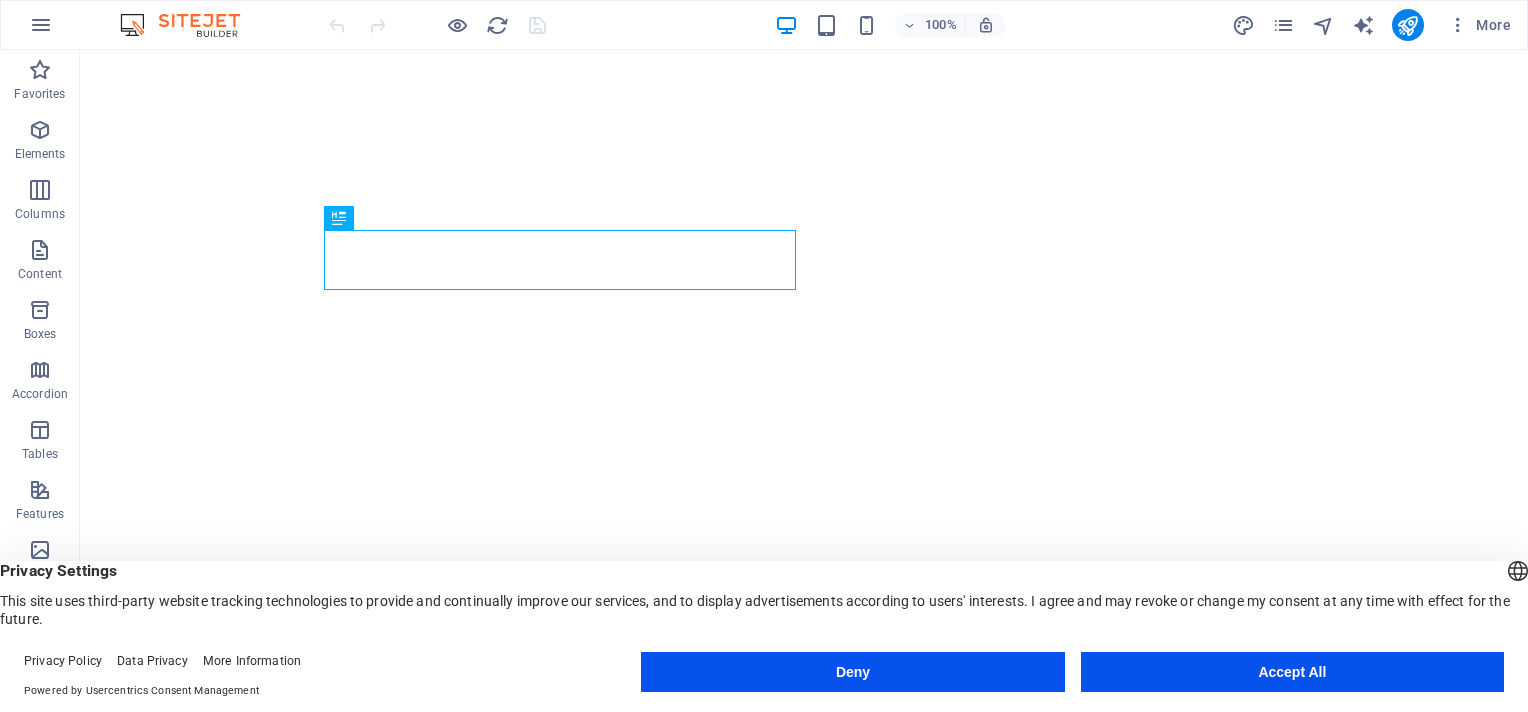 scroll, scrollTop: 0, scrollLeft: 0, axis: both 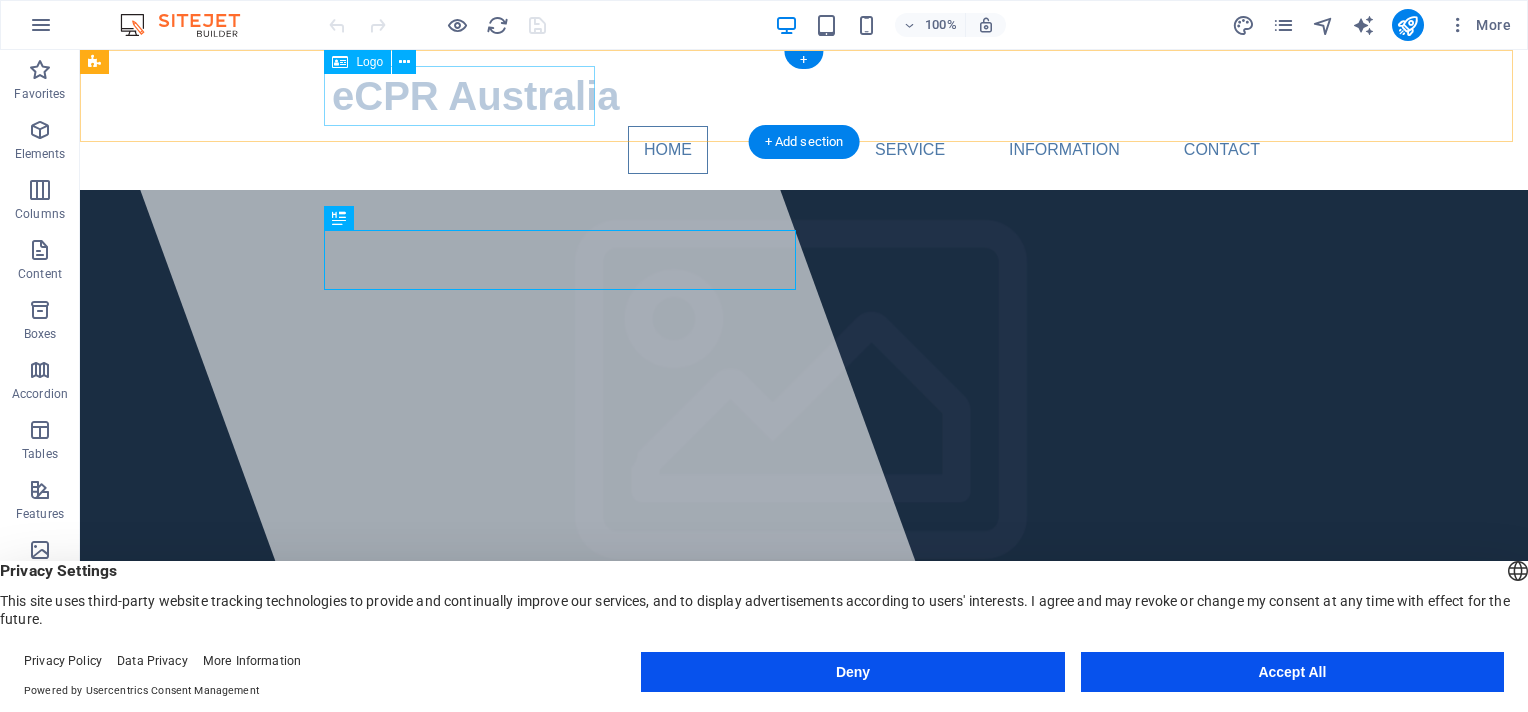 click on "eCPR Australia" at bounding box center (804, 96) 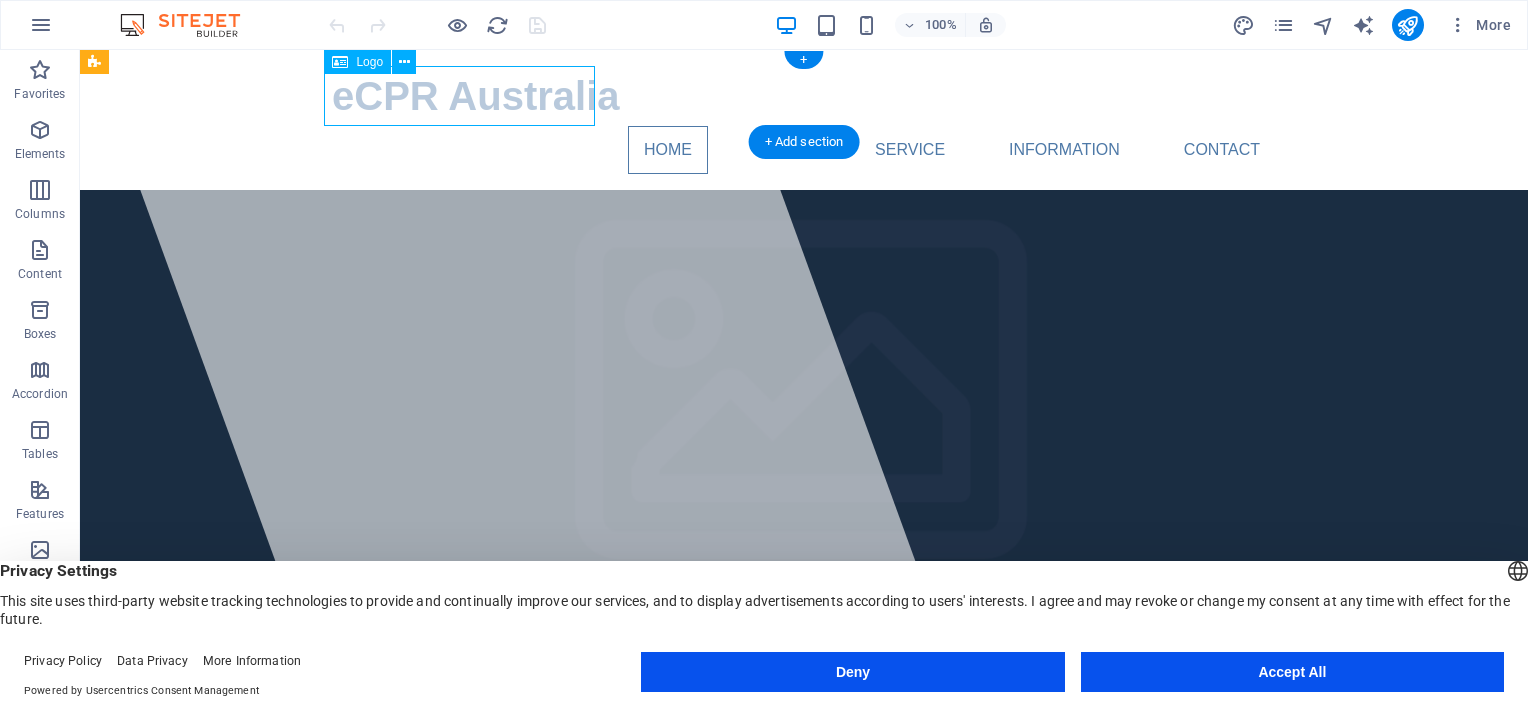 click on "eCPR Australia" at bounding box center [804, 96] 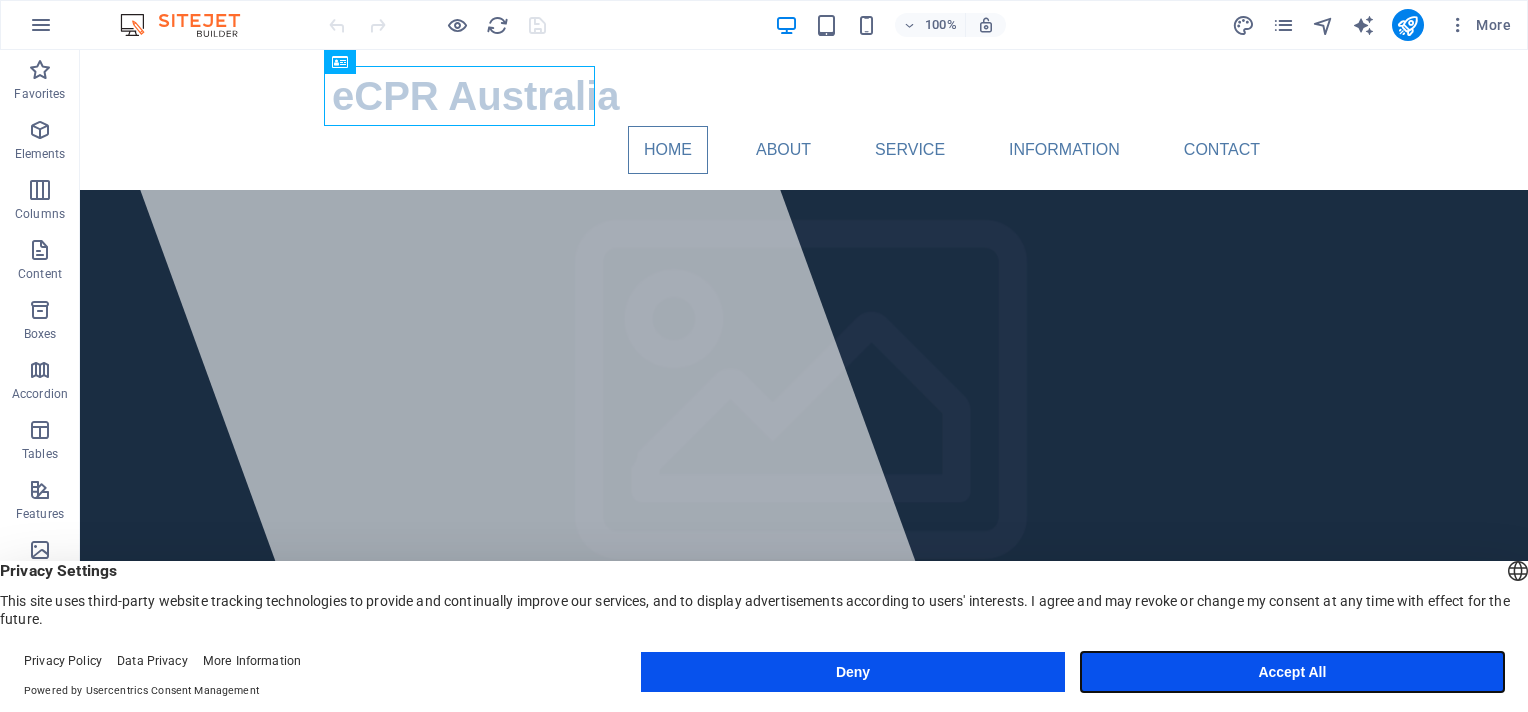 click on "Accept All" at bounding box center (1292, 672) 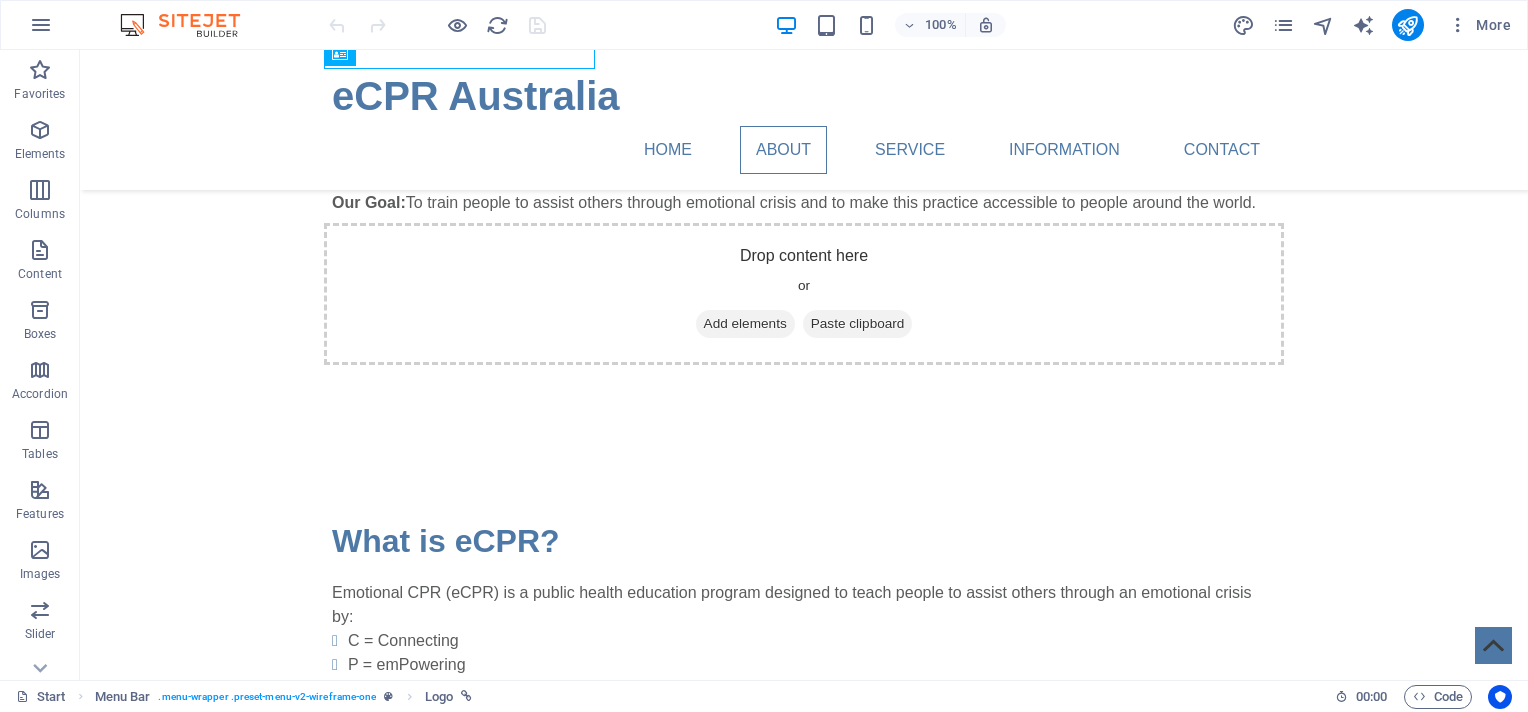 scroll, scrollTop: 559, scrollLeft: 0, axis: vertical 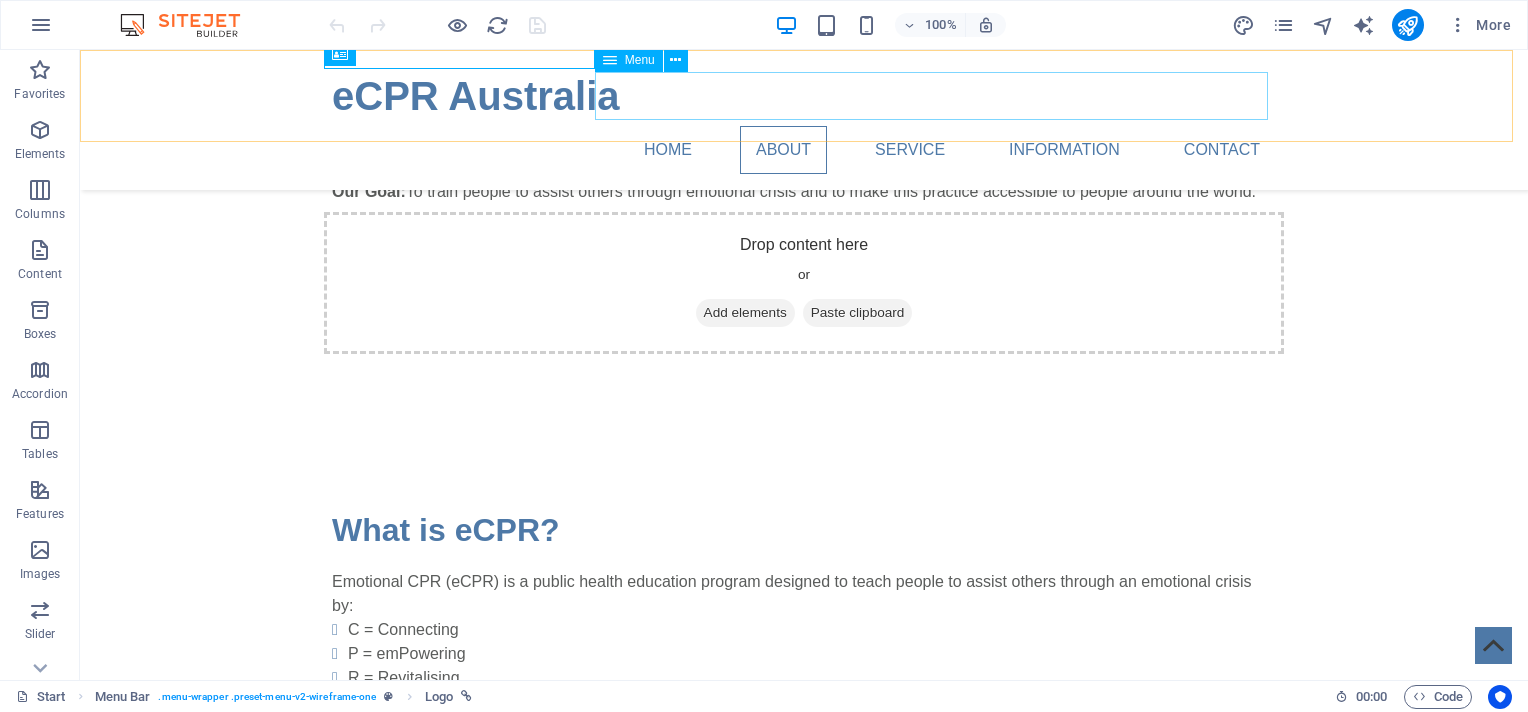 click on "Home About Service Information Contact" at bounding box center (804, 150) 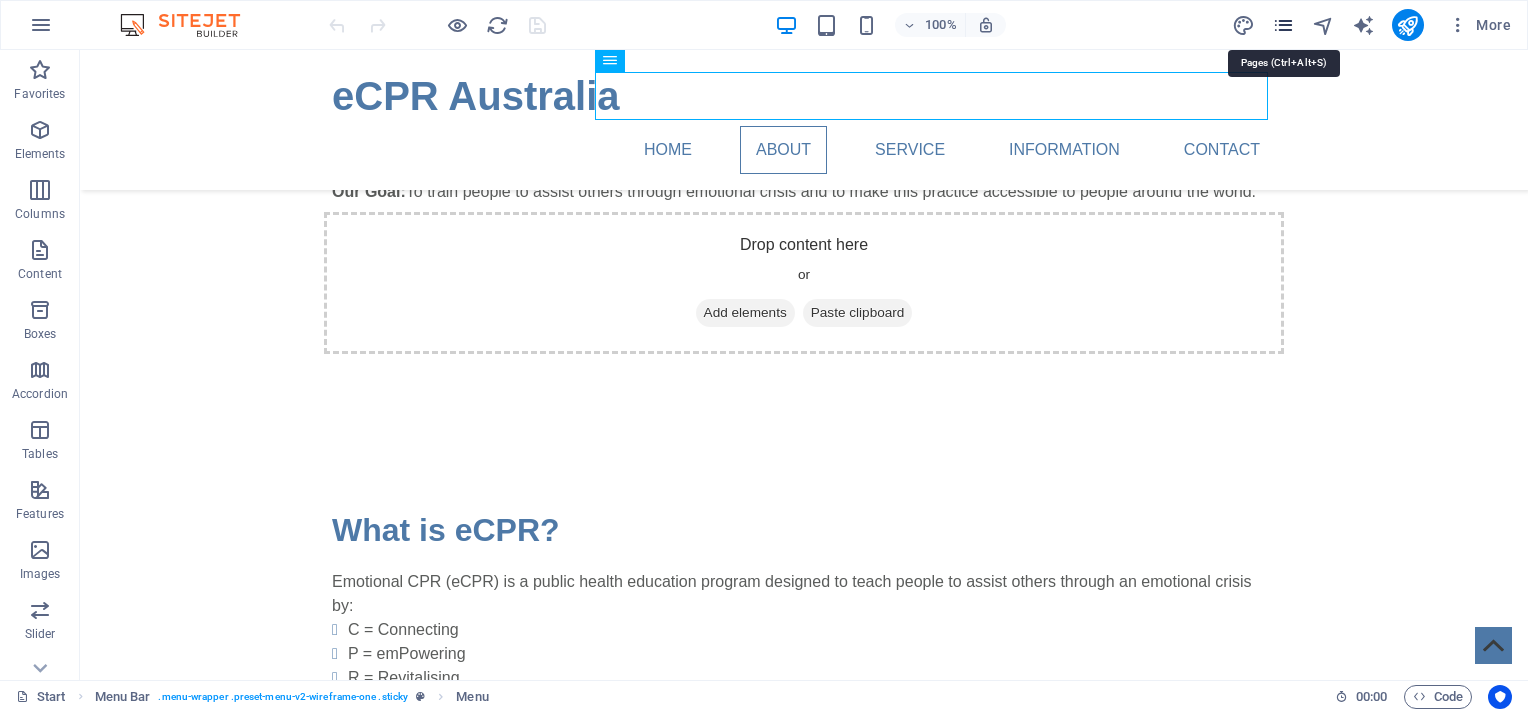 click at bounding box center (1283, 25) 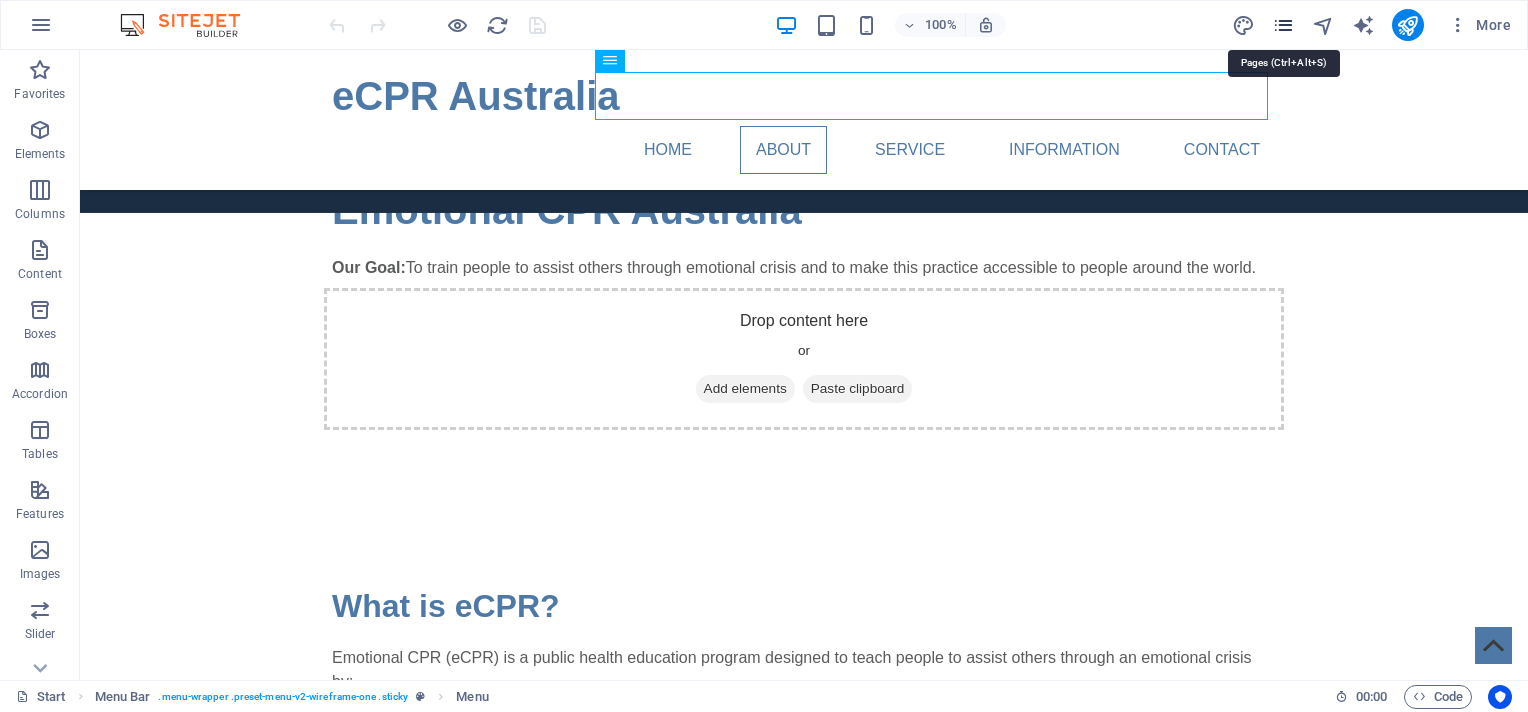 scroll, scrollTop: 526, scrollLeft: 0, axis: vertical 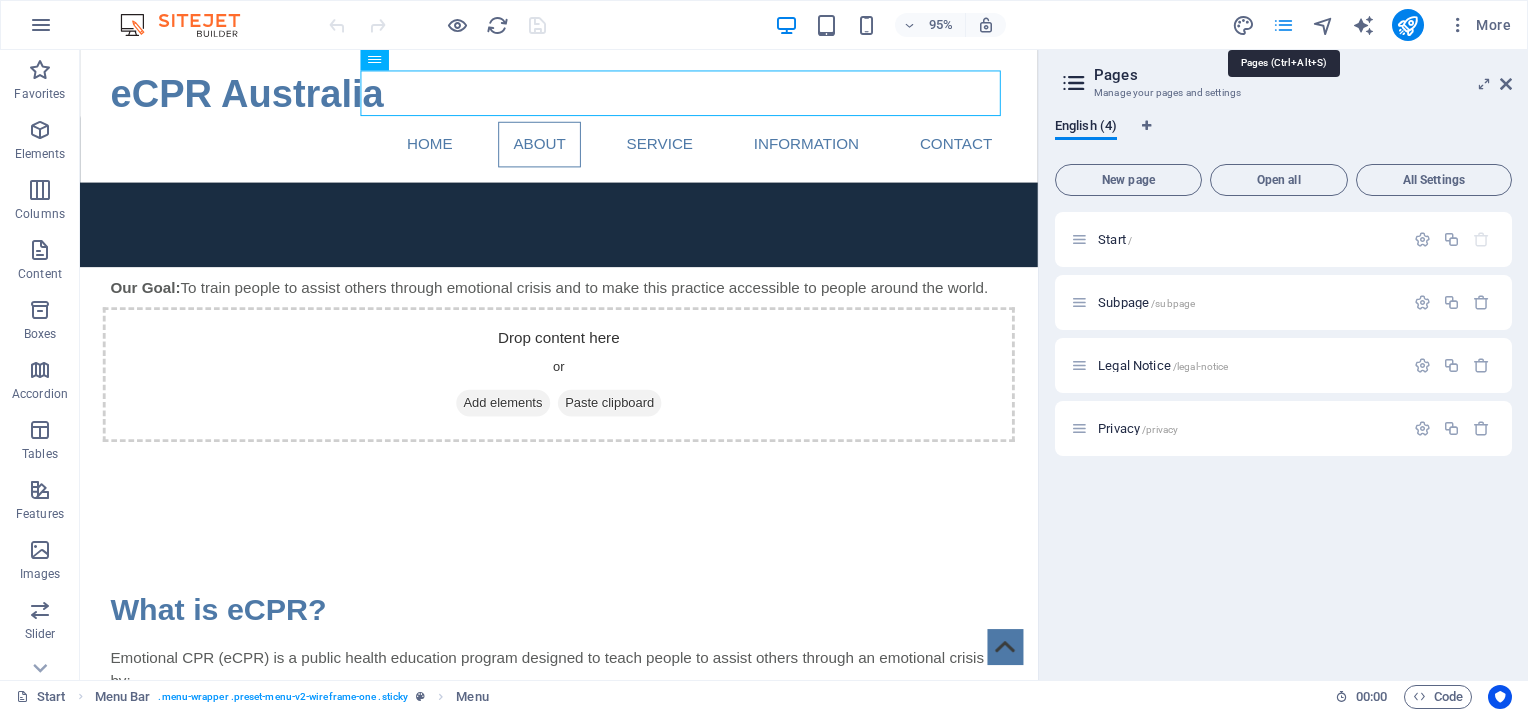 click at bounding box center [1283, 25] 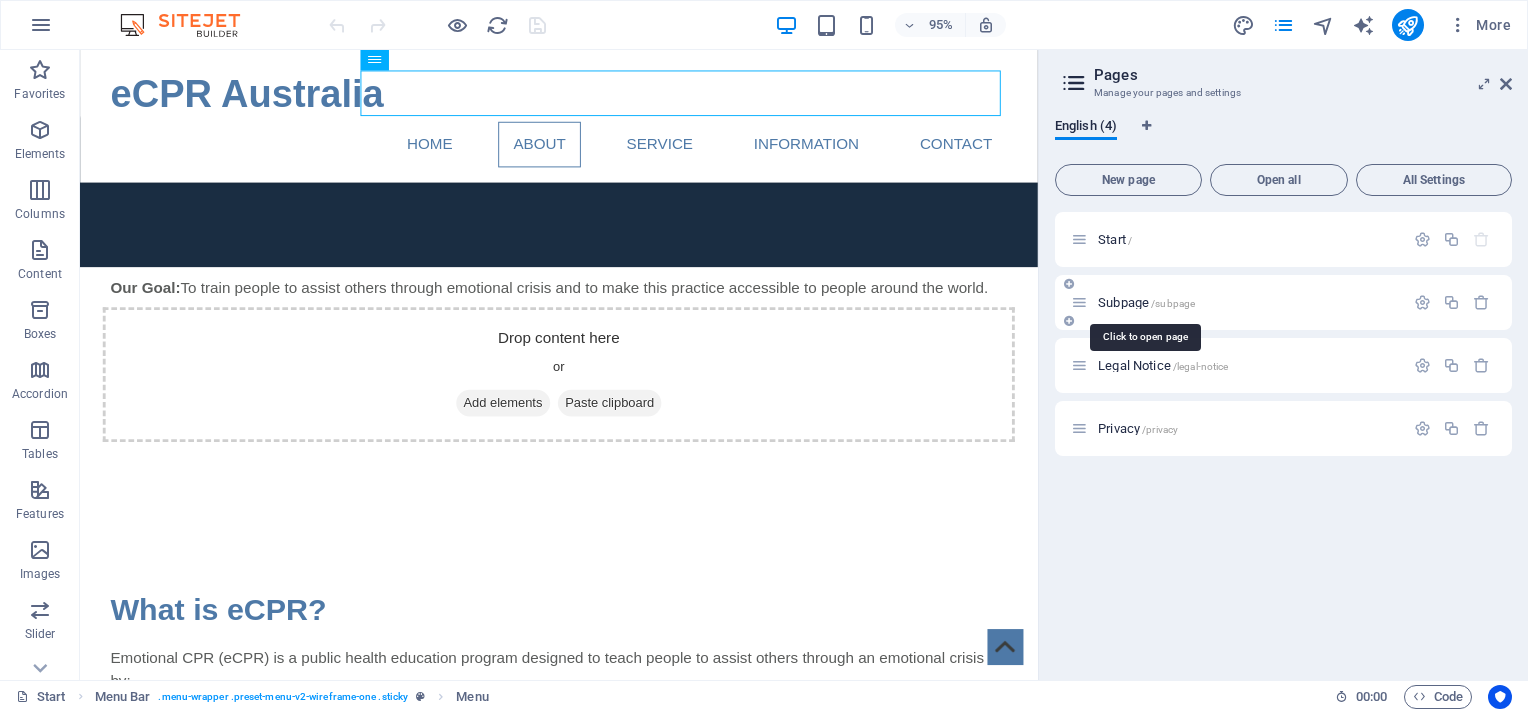 click on "/subpage" at bounding box center [1173, 303] 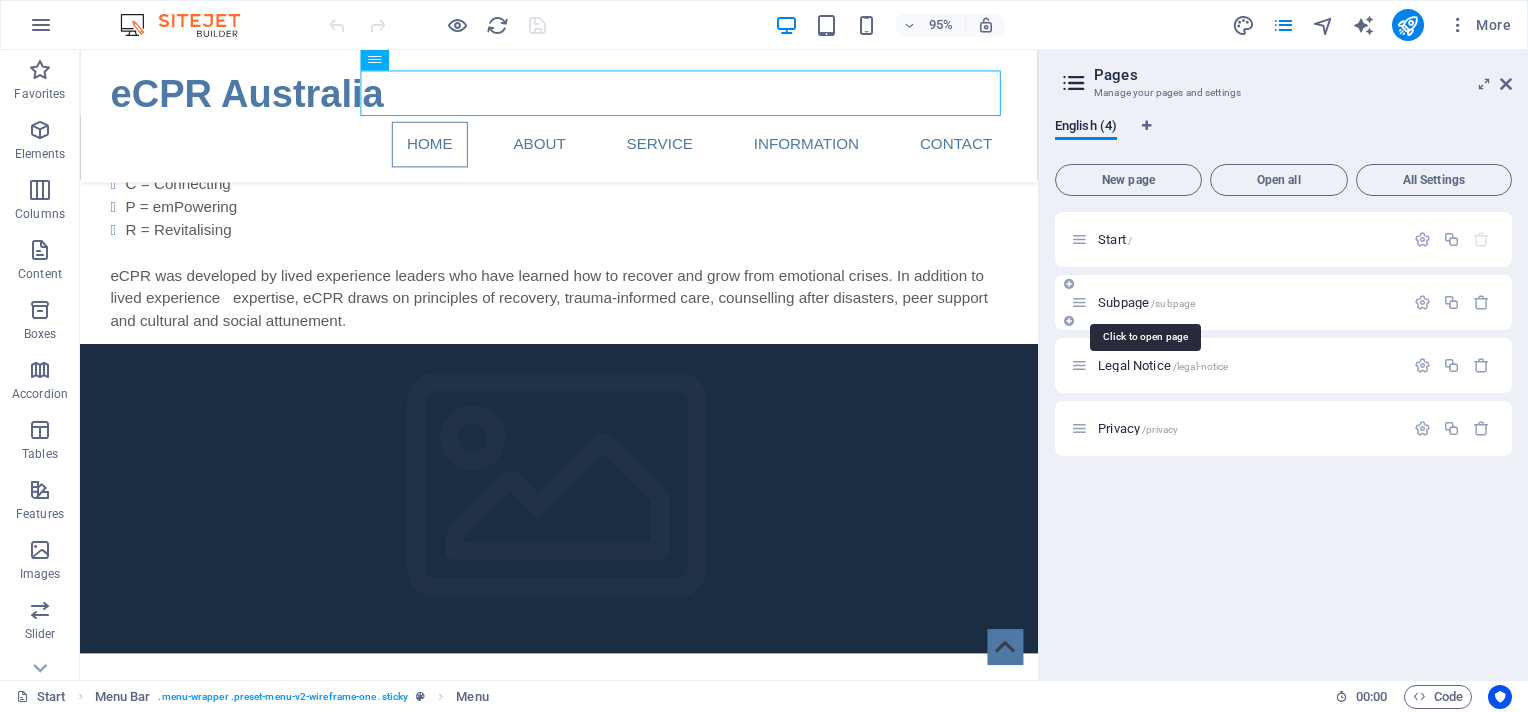 scroll, scrollTop: 0, scrollLeft: 0, axis: both 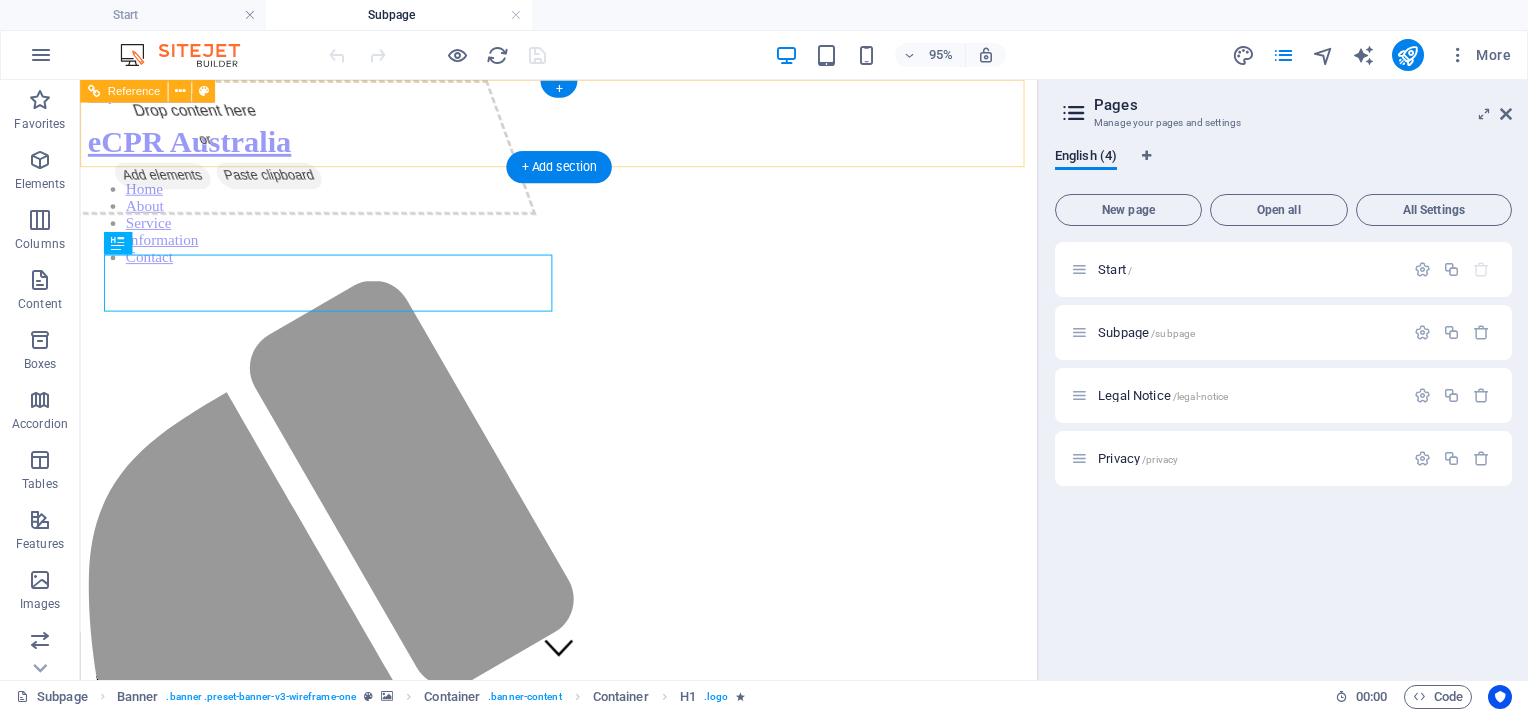 click on "Home About Service Information Contact" at bounding box center [584, 231] 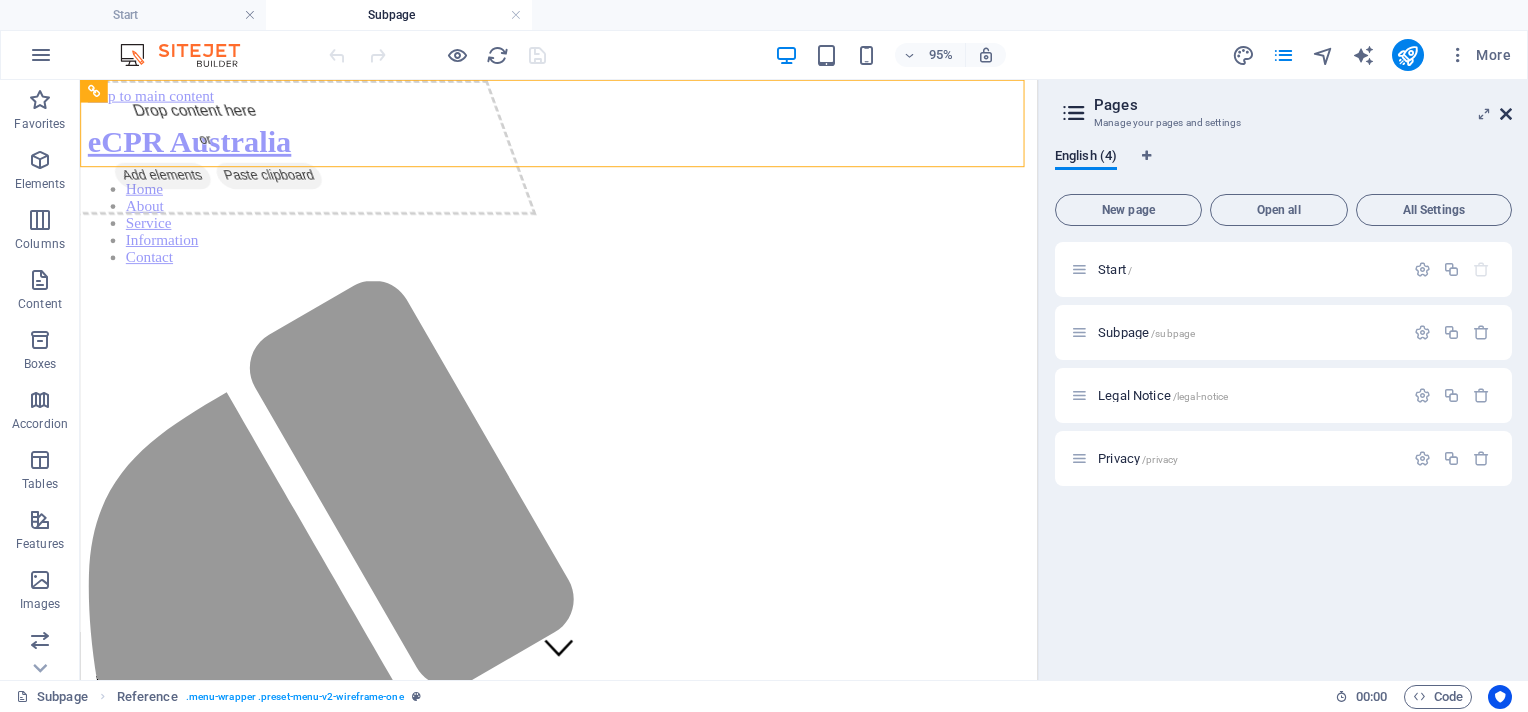 click at bounding box center [1506, 114] 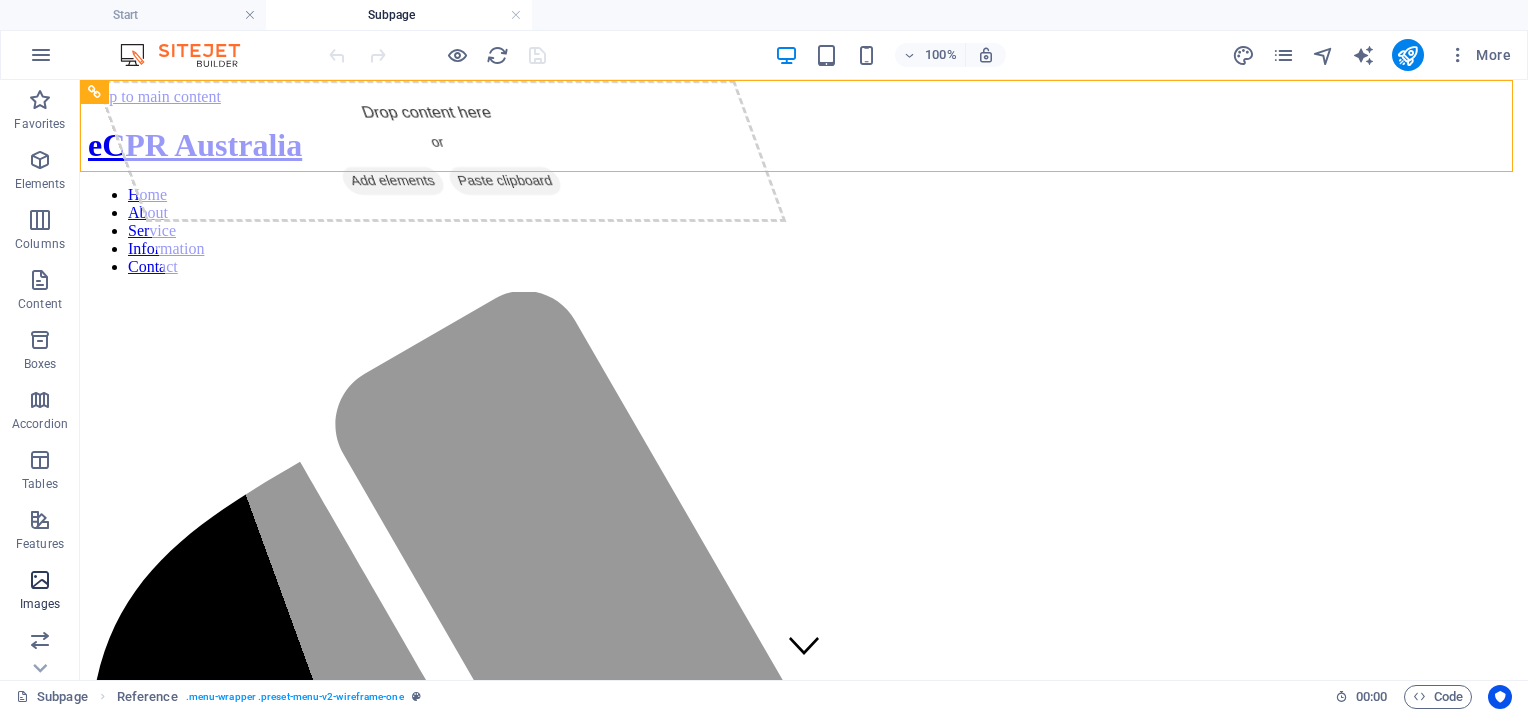 click on "Images" at bounding box center [40, 592] 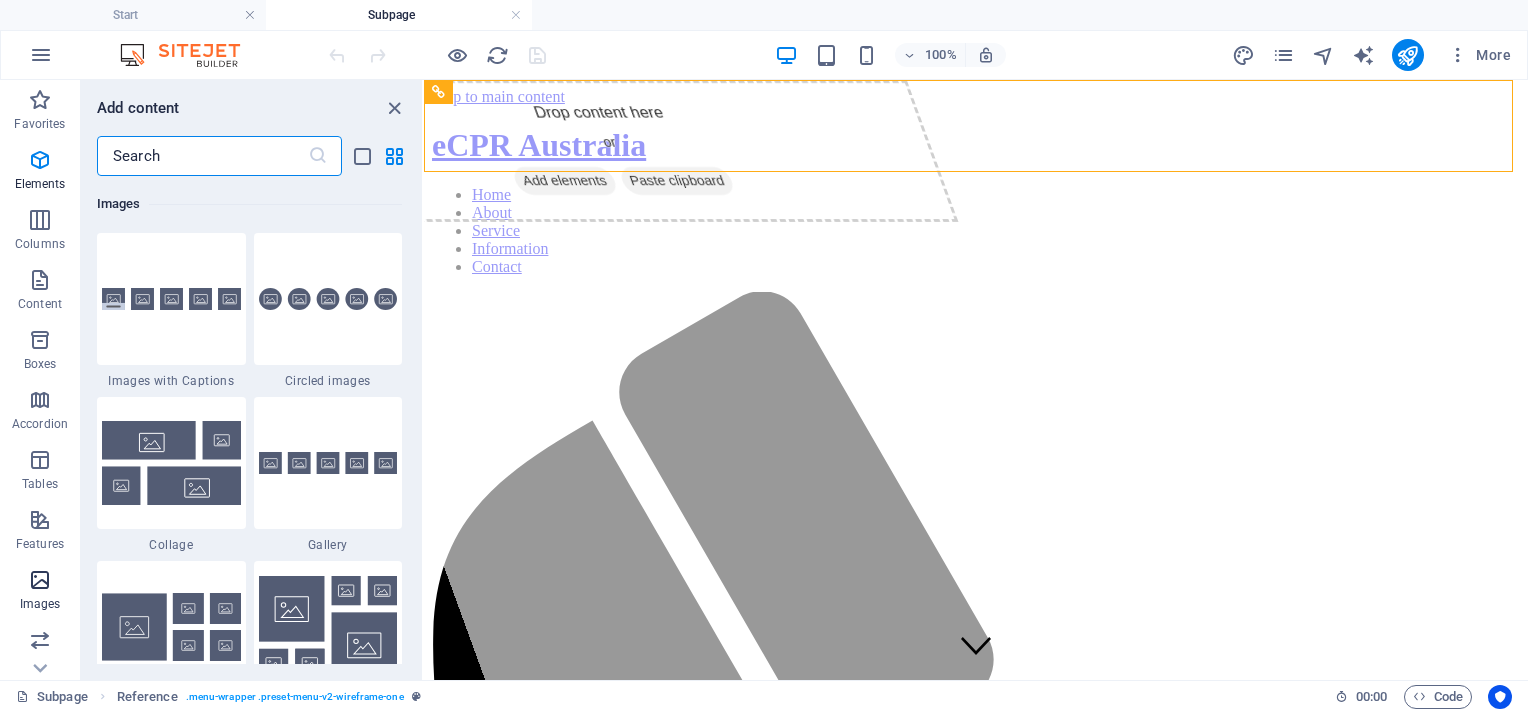 scroll, scrollTop: 10140, scrollLeft: 0, axis: vertical 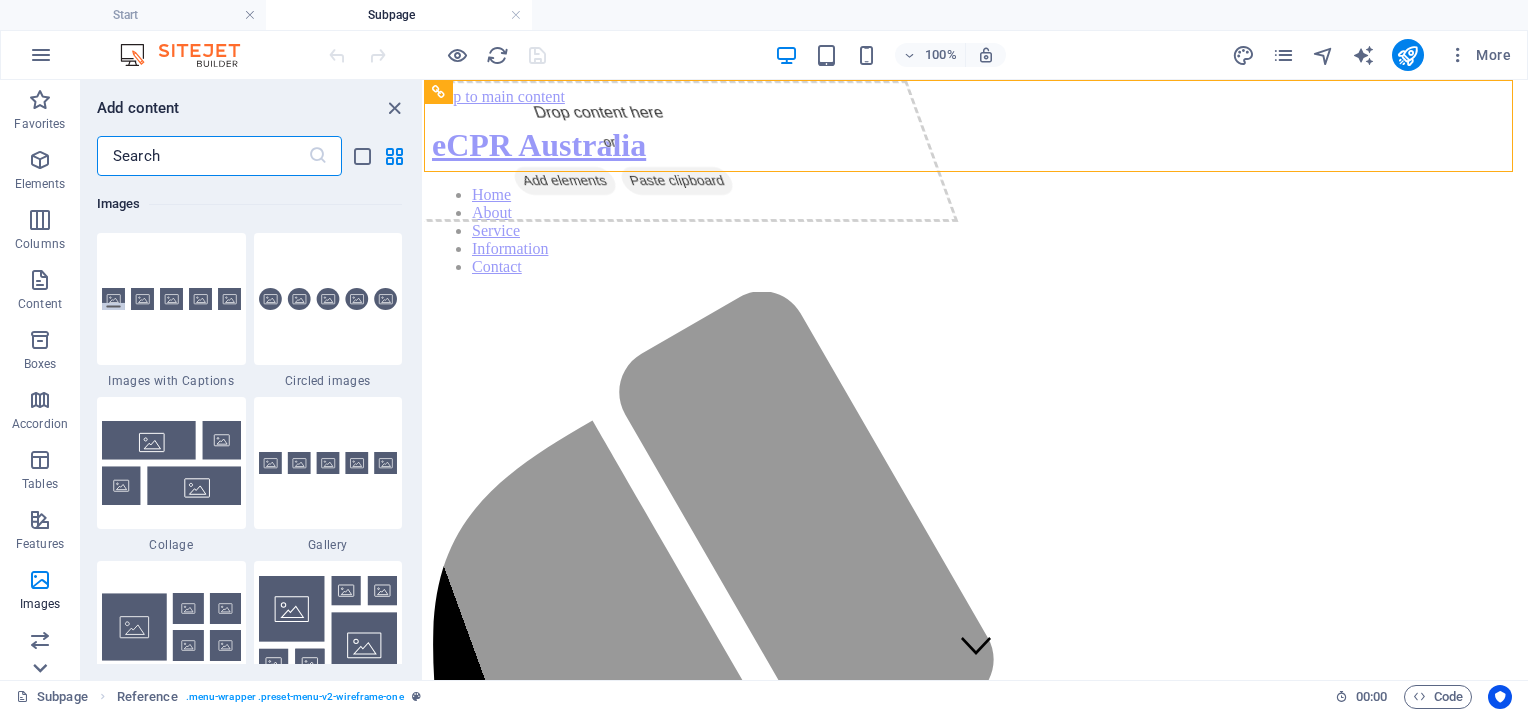 click 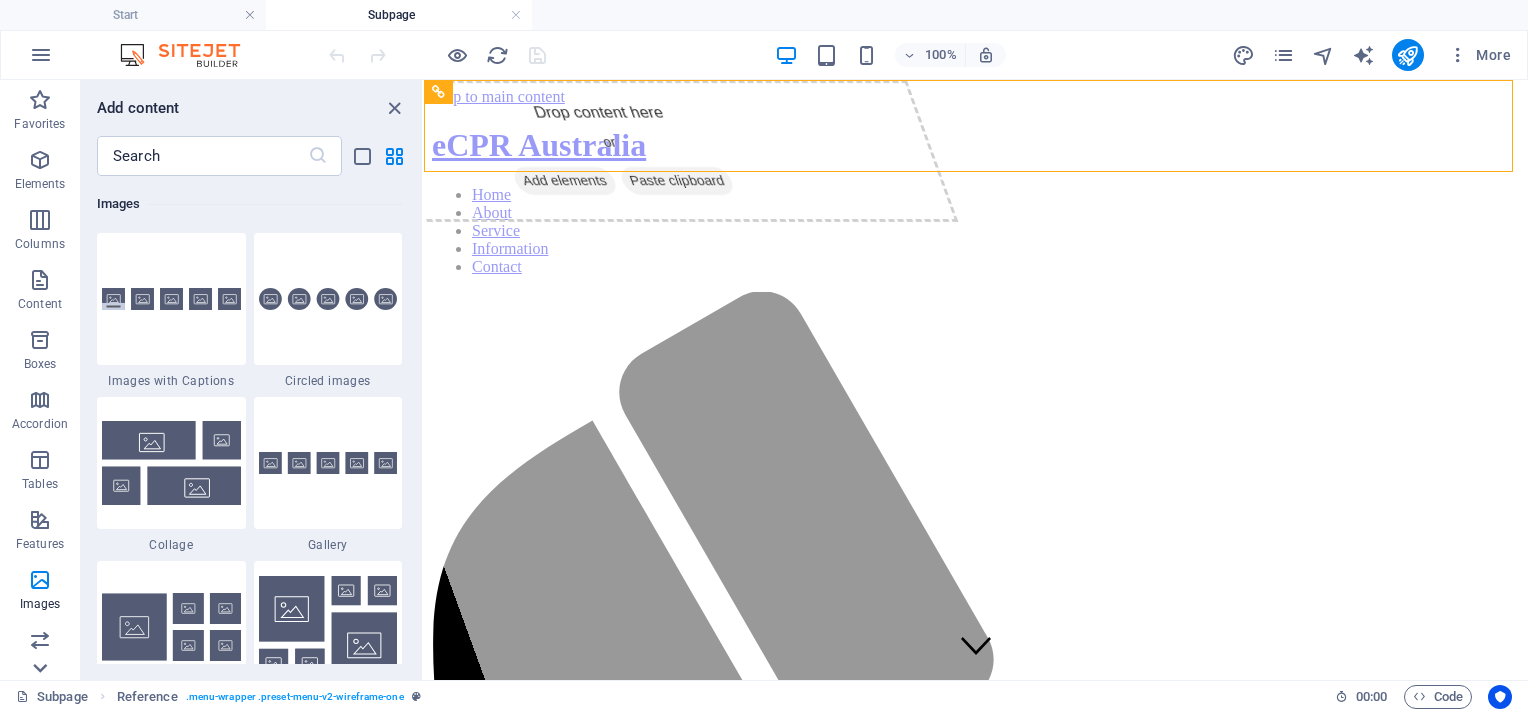 scroll, scrollTop: 300, scrollLeft: 0, axis: vertical 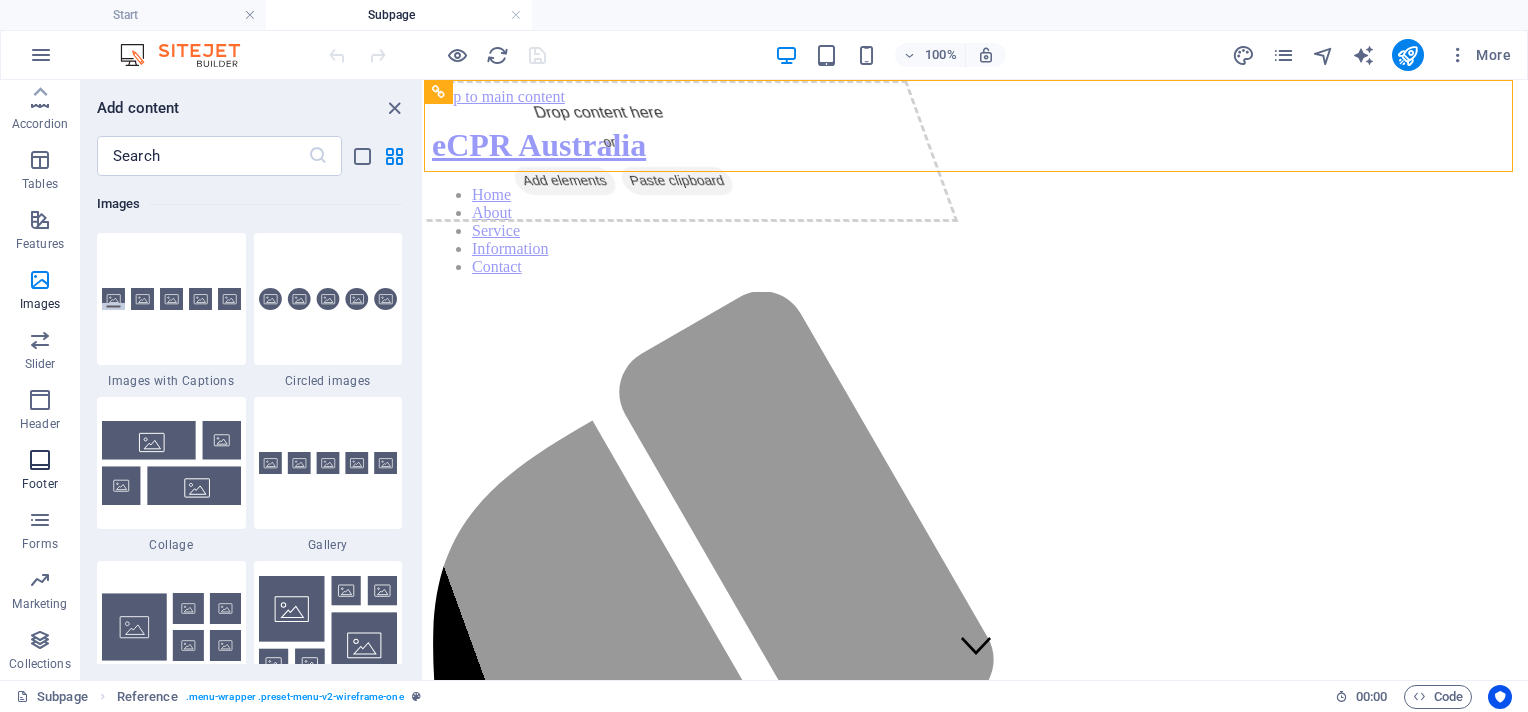 click at bounding box center (40, 460) 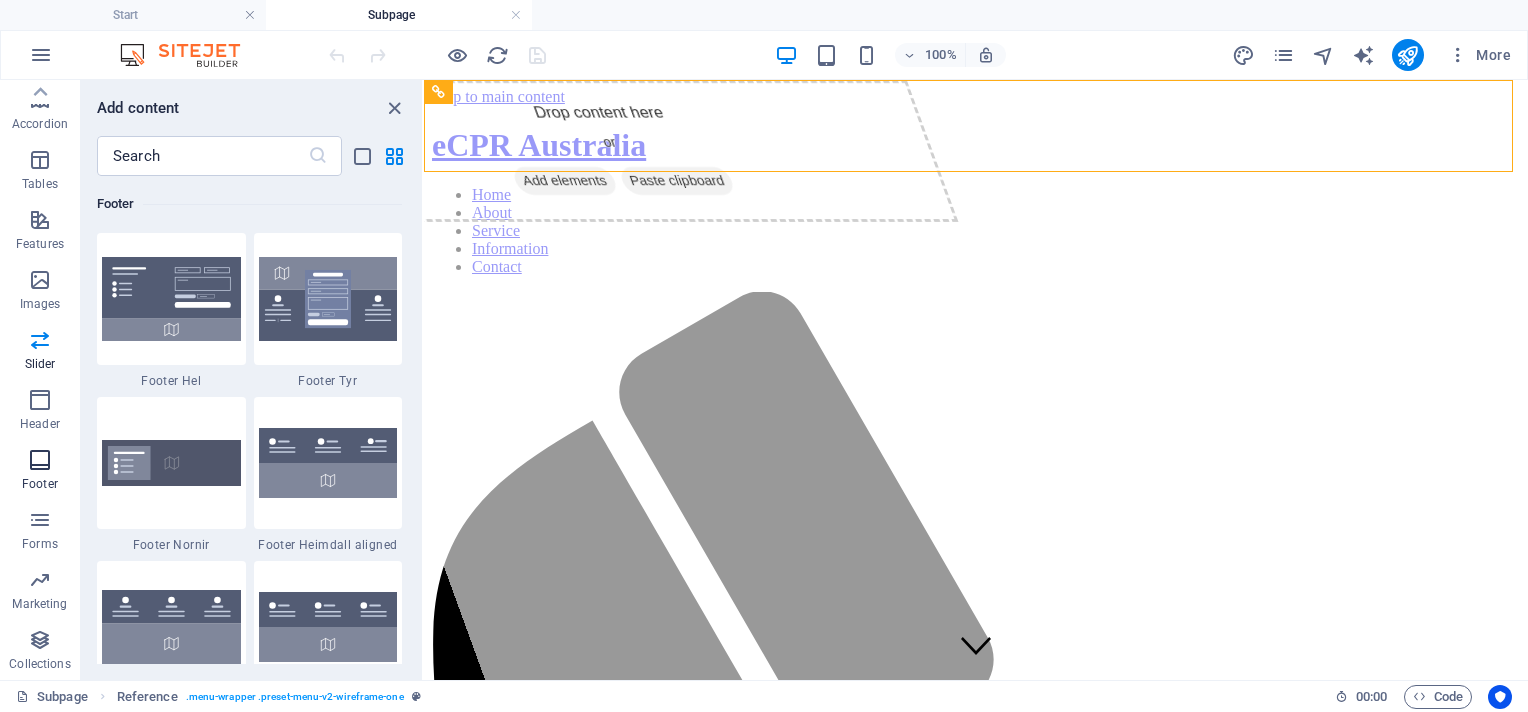 scroll, scrollTop: 13239, scrollLeft: 0, axis: vertical 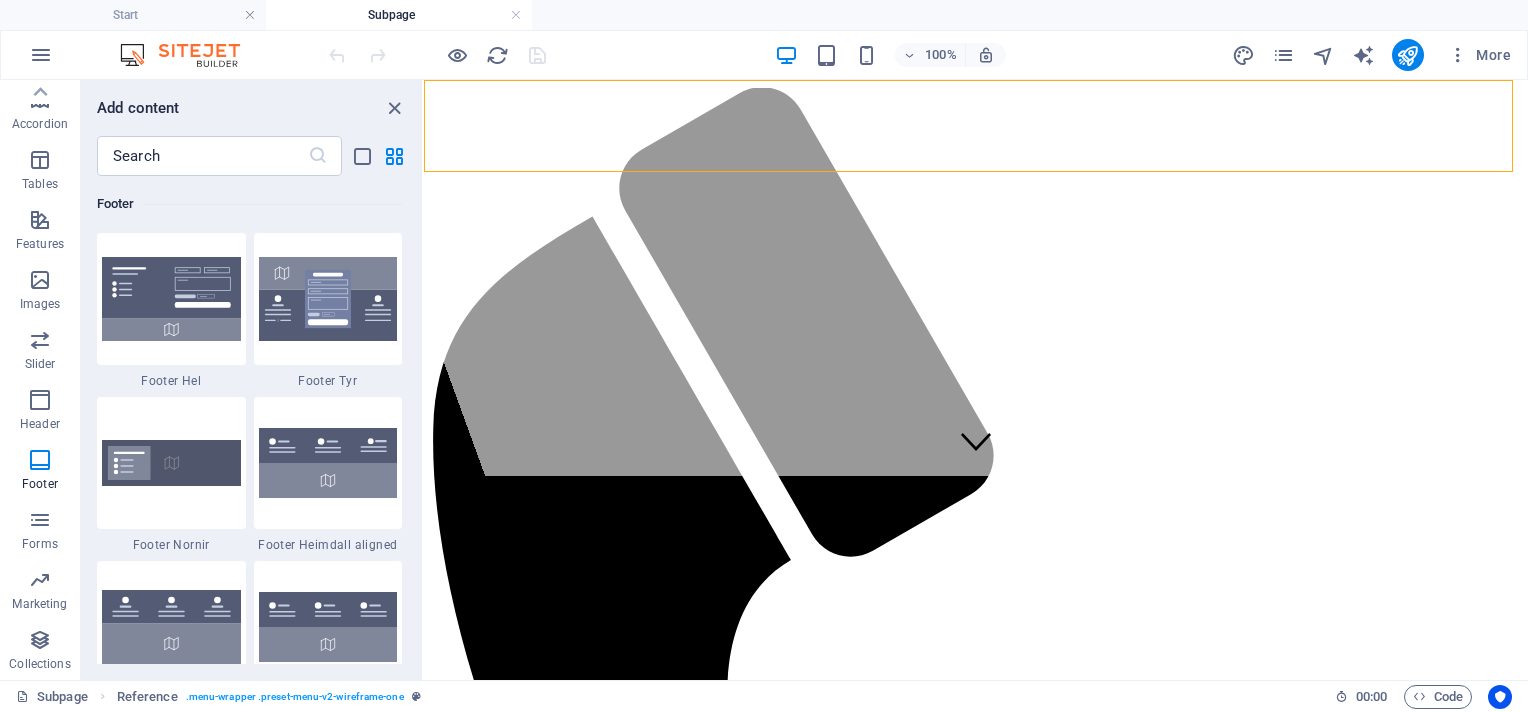 click on "Home About Service Information Contact" at bounding box center (976, 27) 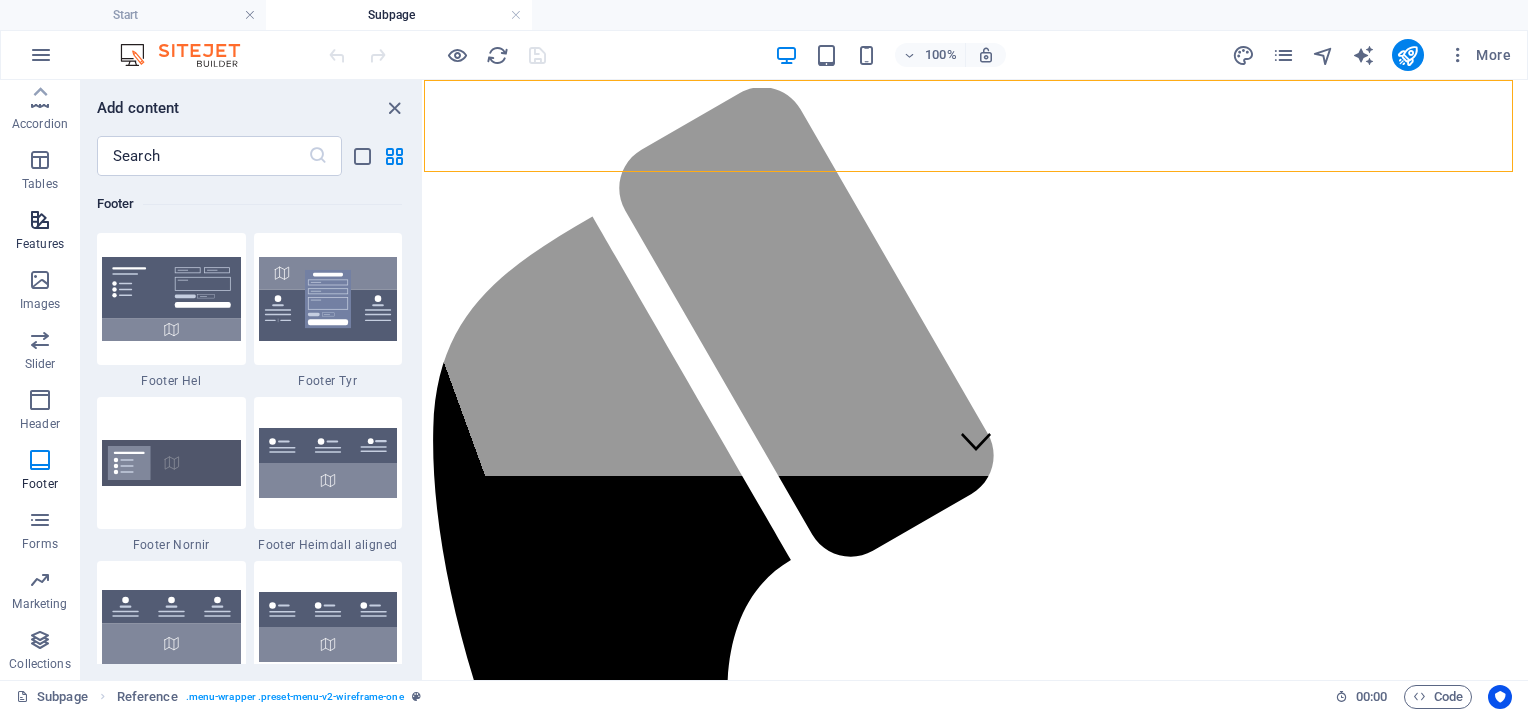 click at bounding box center [40, 220] 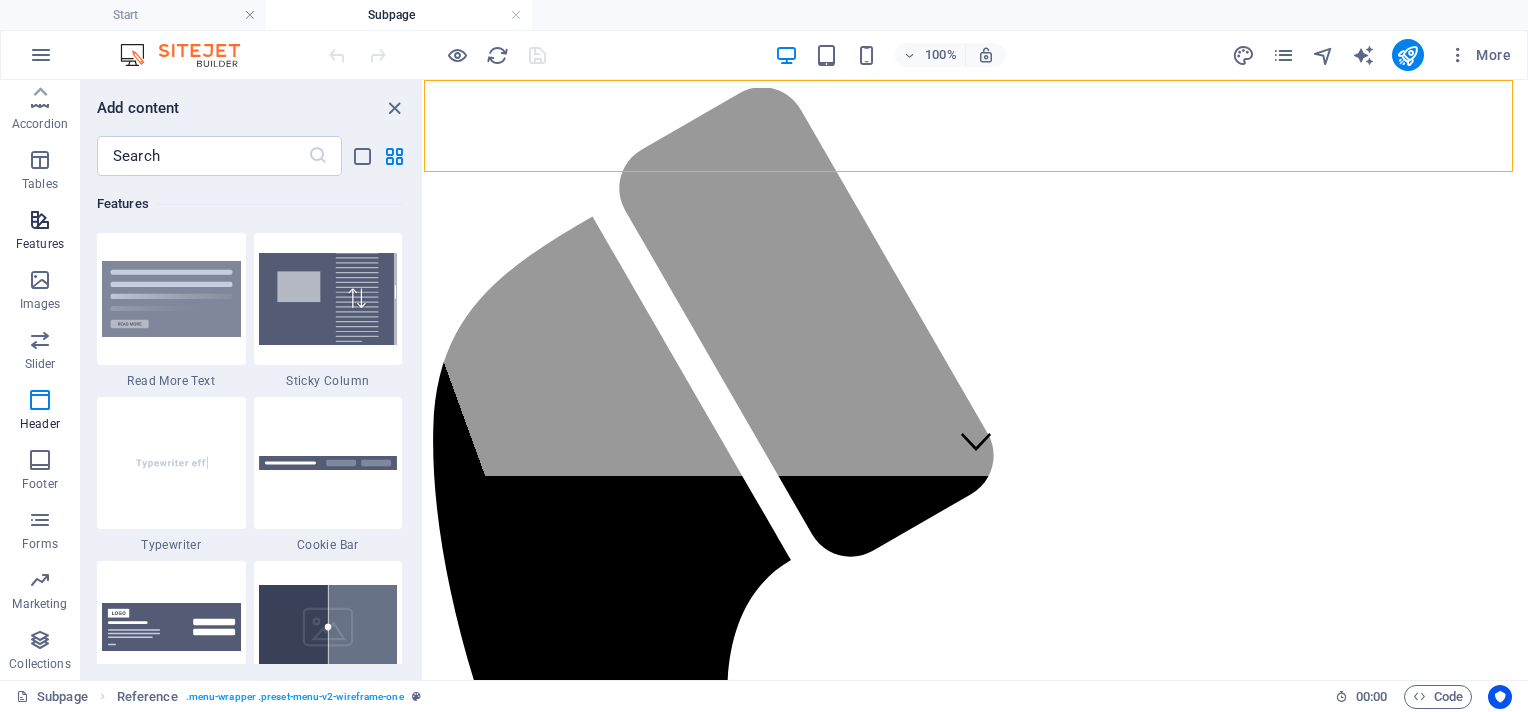 scroll, scrollTop: 7795, scrollLeft: 0, axis: vertical 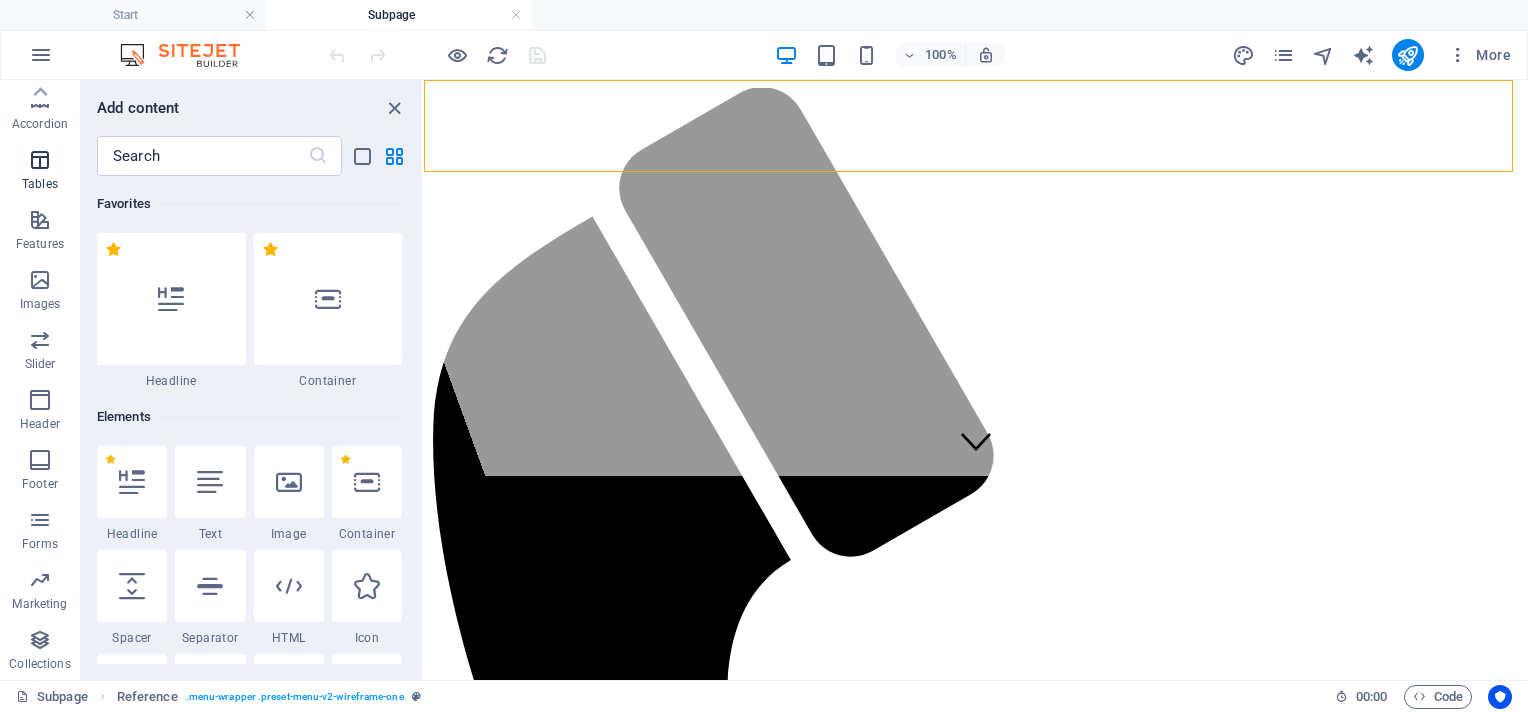 click on "Tables" at bounding box center (40, 172) 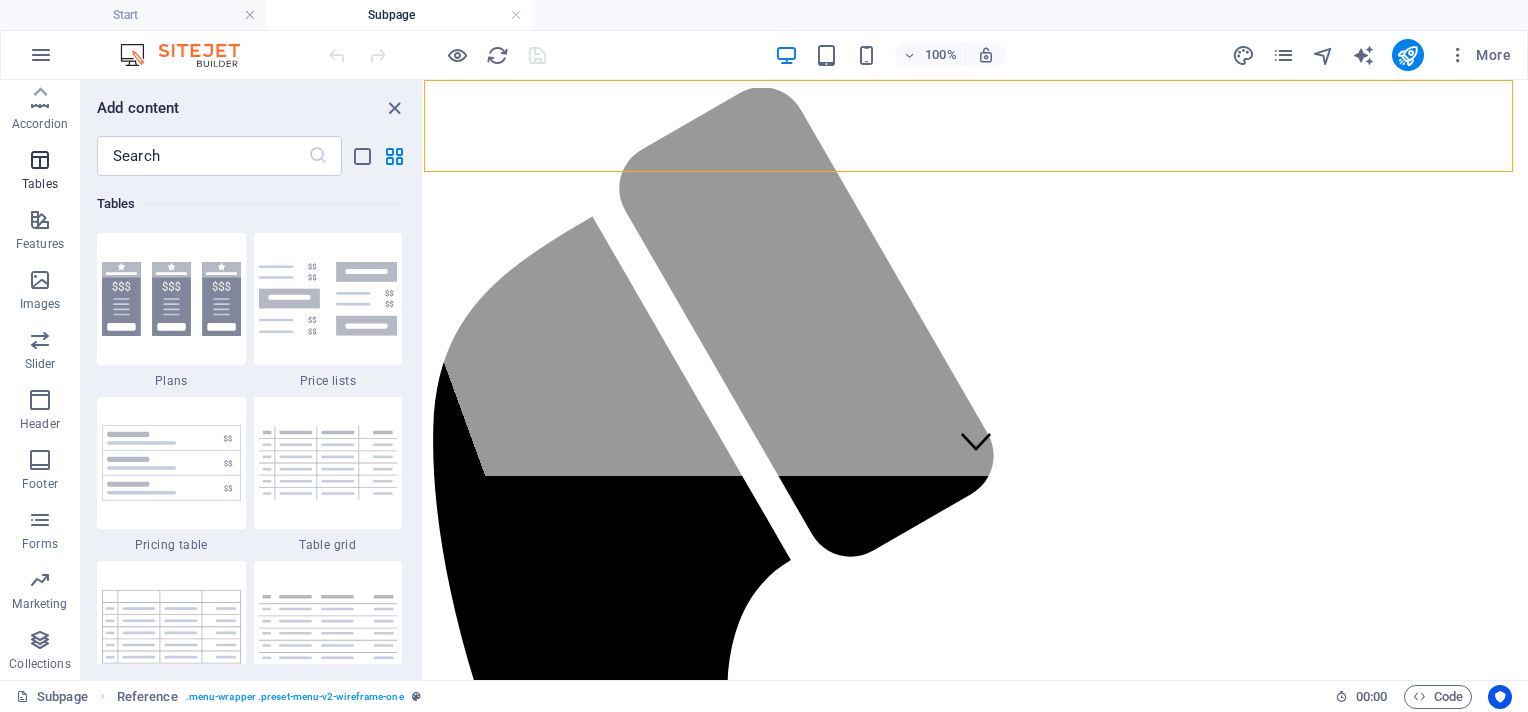 scroll, scrollTop: 6926, scrollLeft: 0, axis: vertical 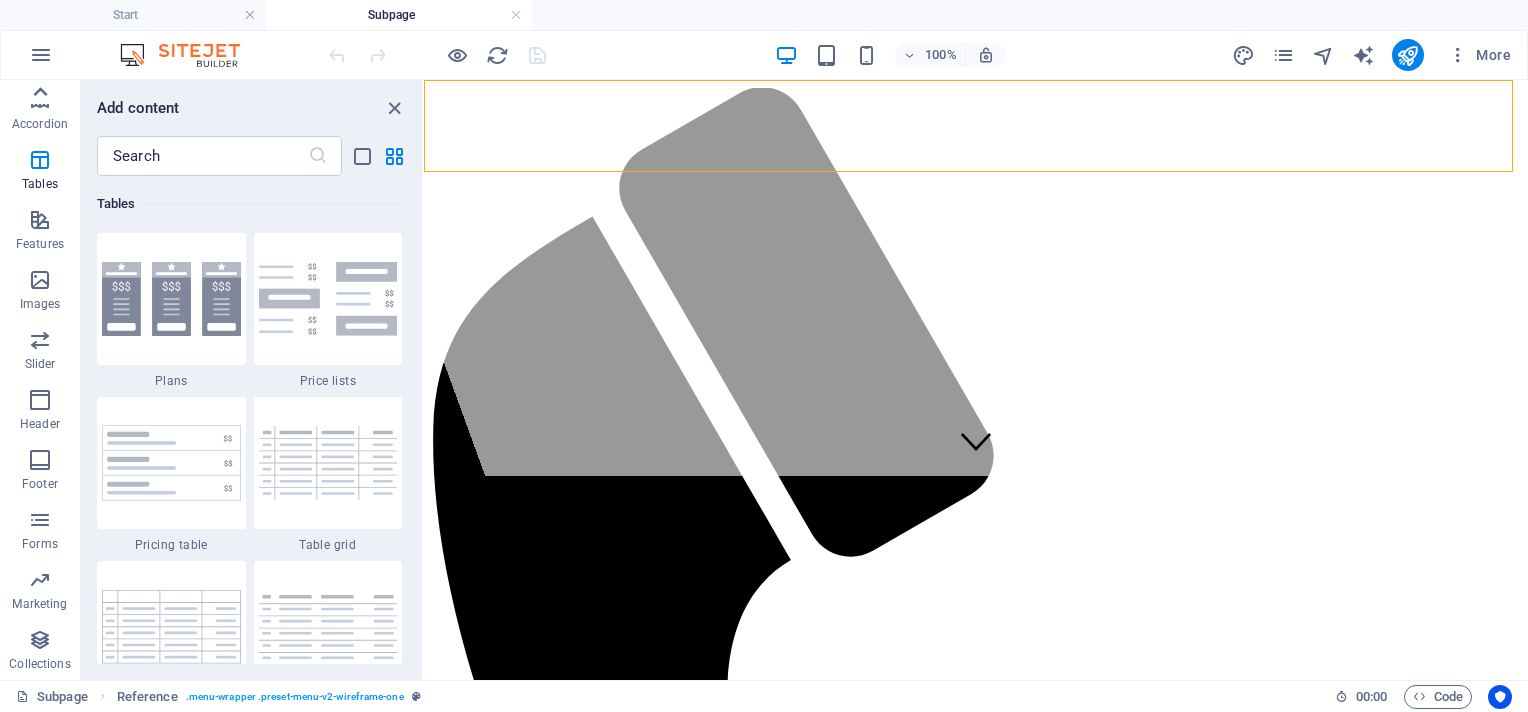 click 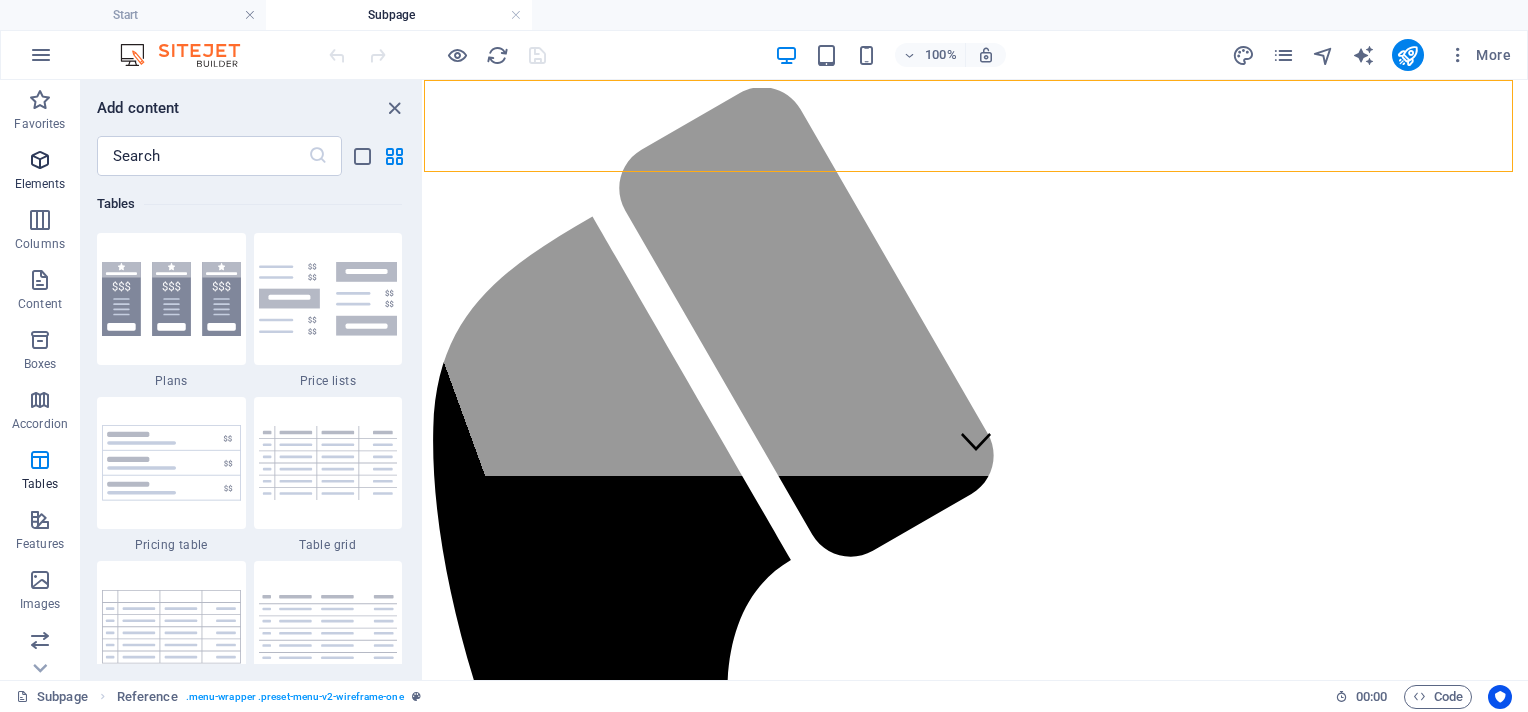 click at bounding box center [40, 160] 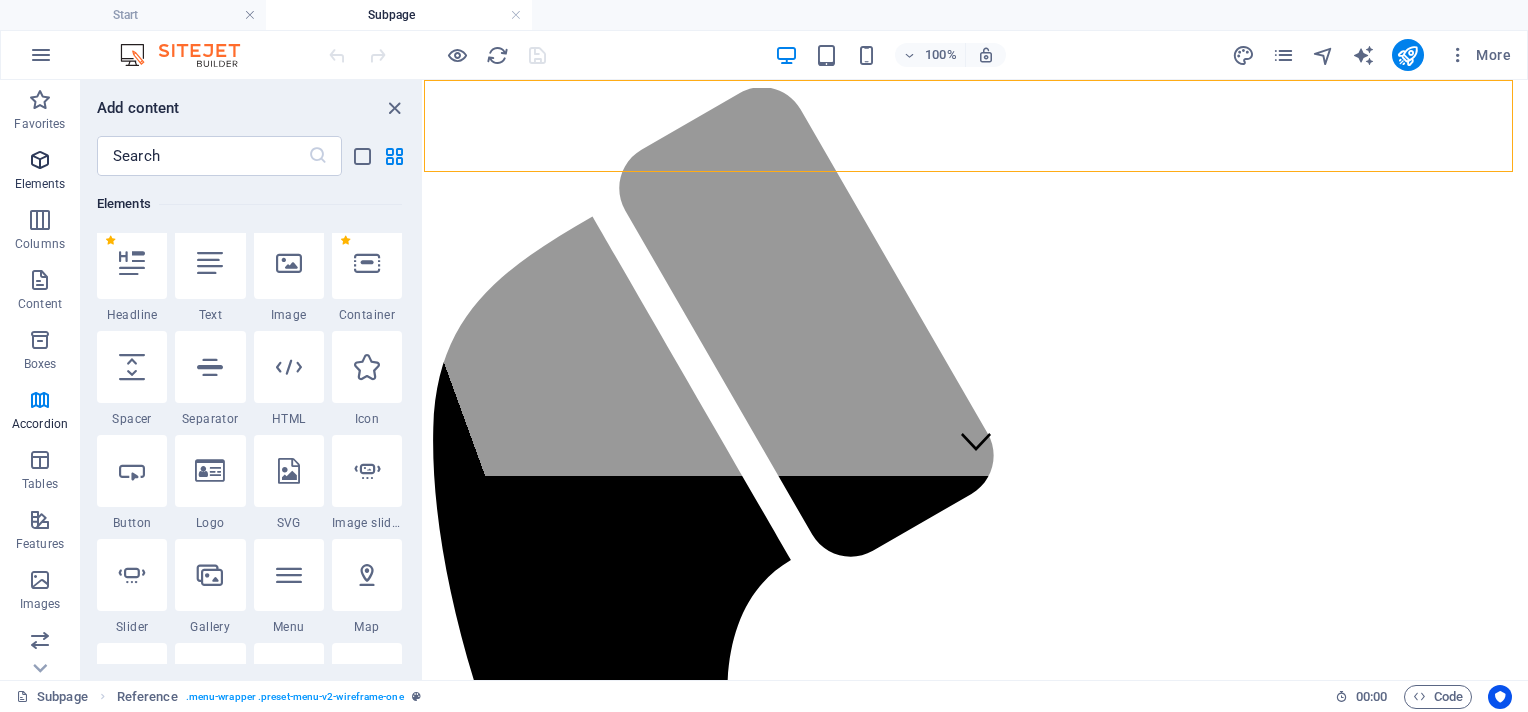 scroll, scrollTop: 213, scrollLeft: 0, axis: vertical 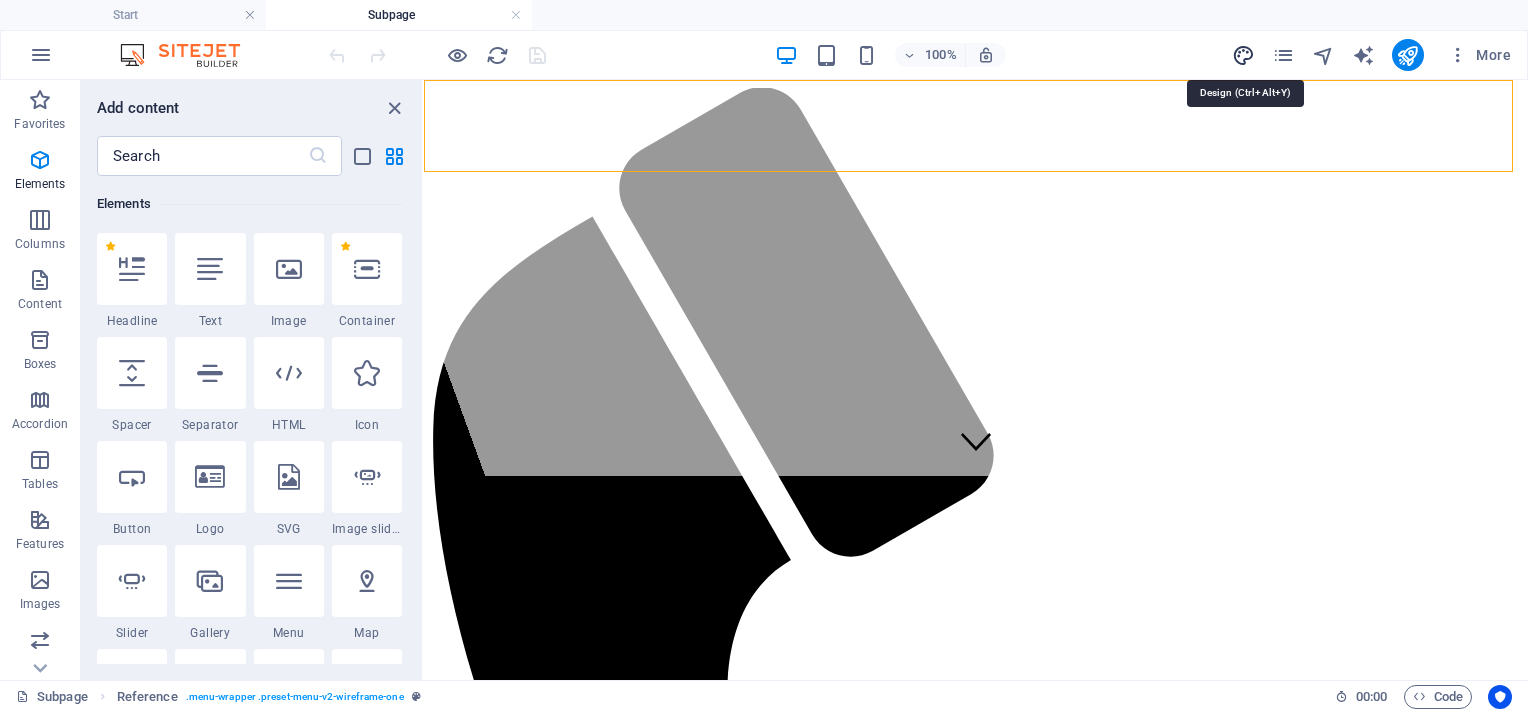 click at bounding box center [1243, 55] 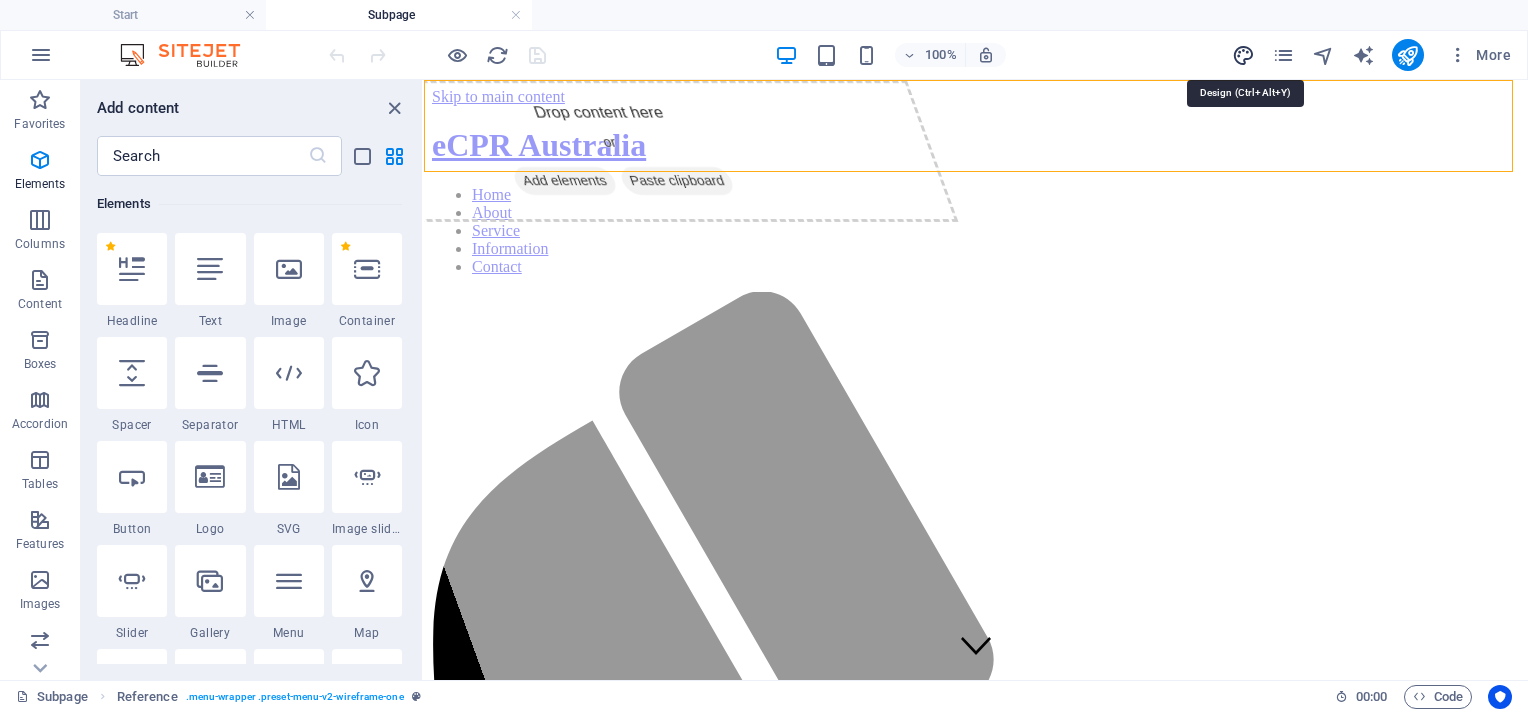 select on "px" 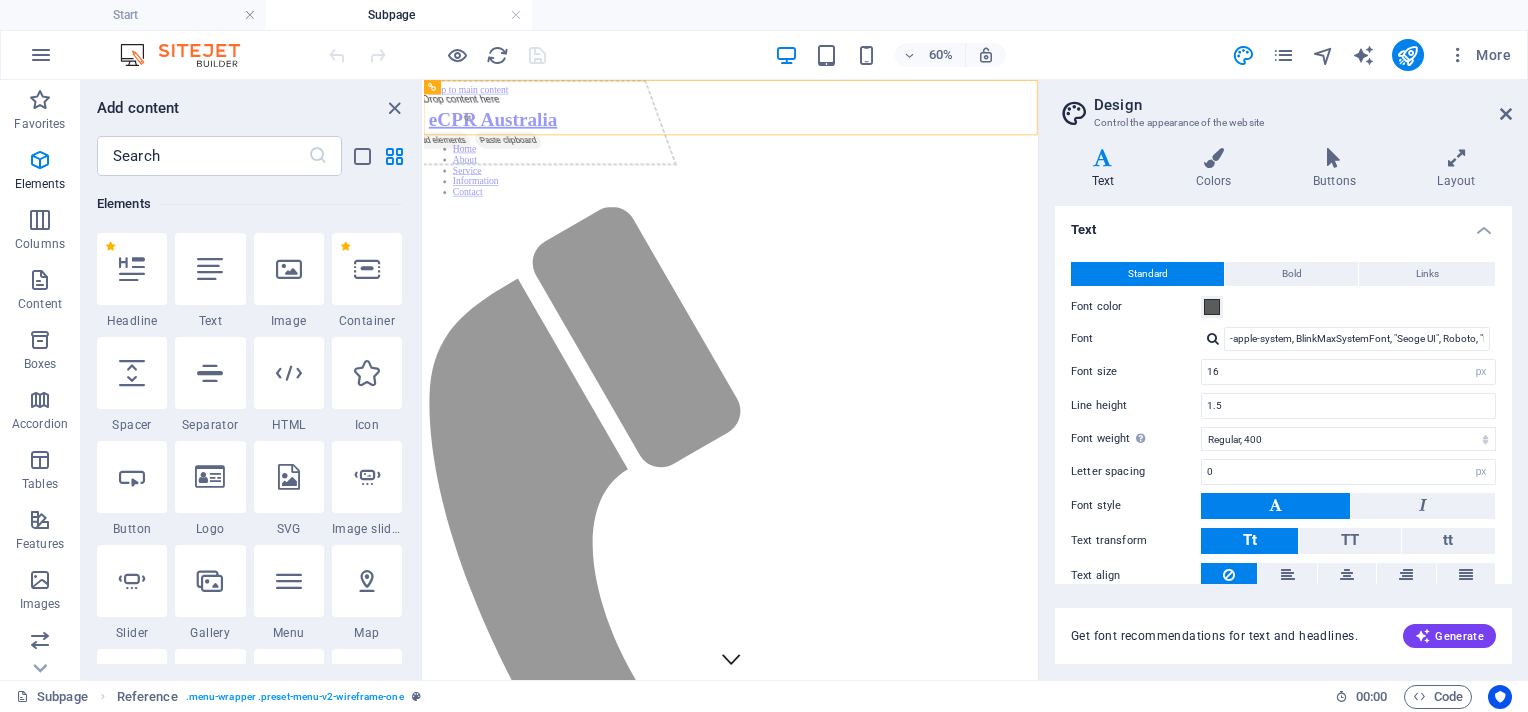 drag, startPoint x: 1511, startPoint y: 264, endPoint x: 1503, endPoint y: 390, distance: 126.253716 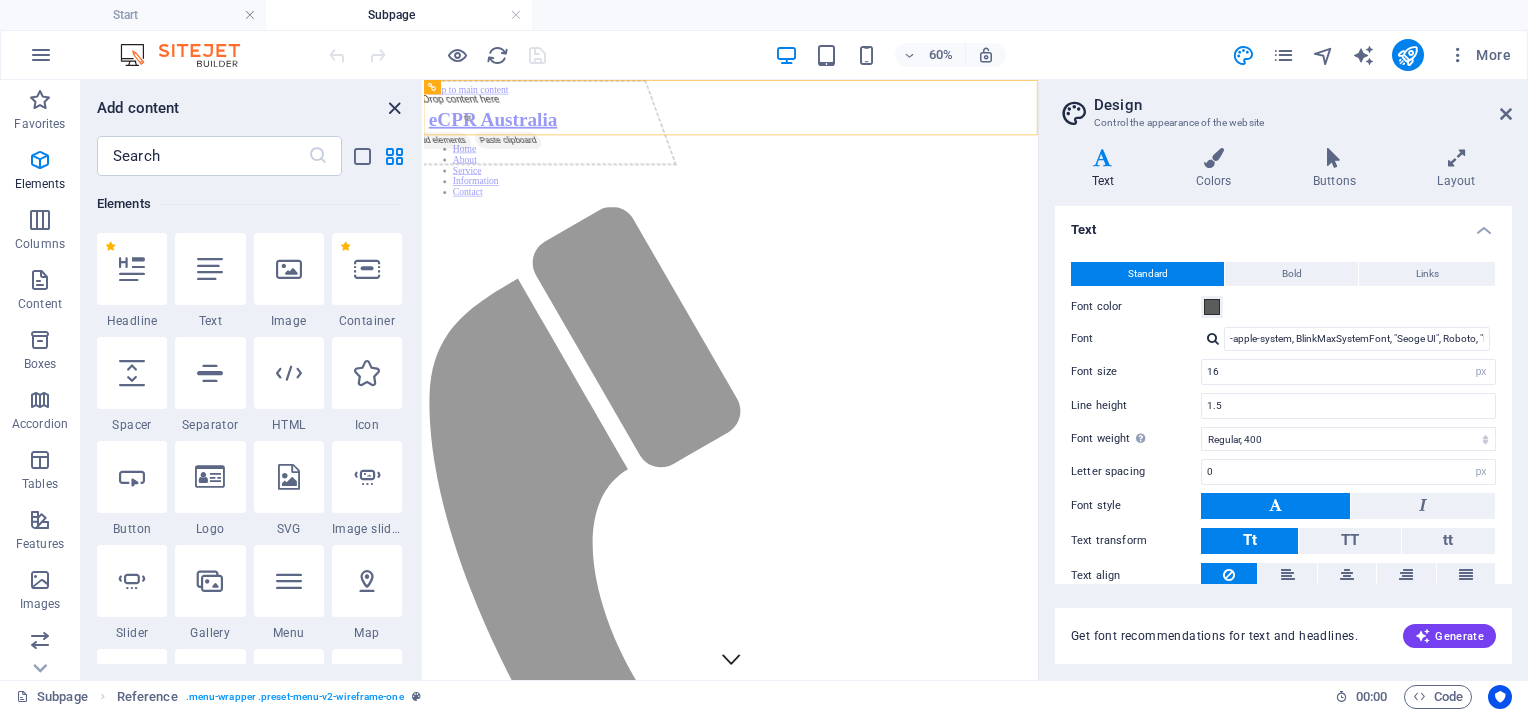 click at bounding box center [394, 108] 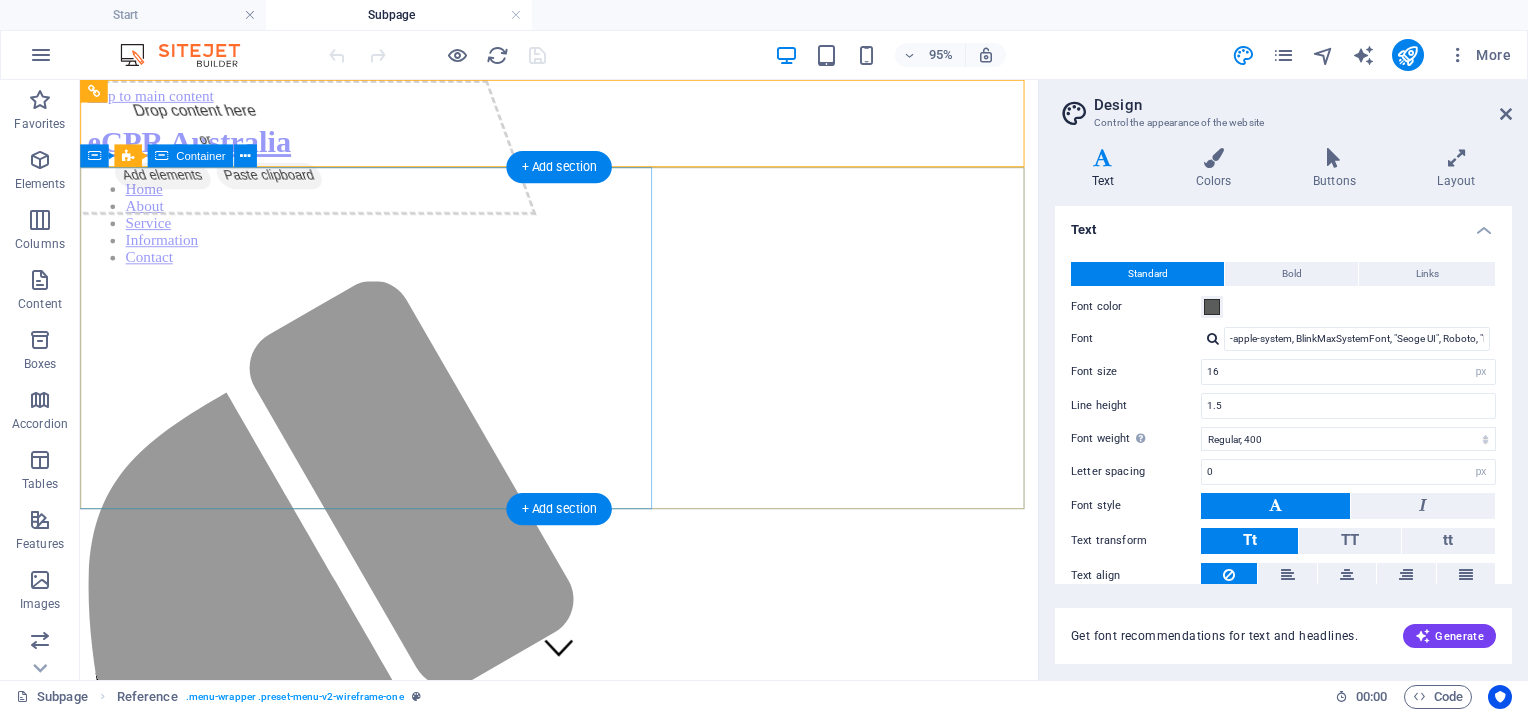 click on "Drop content here or  Add elements  Paste clipboard" at bounding box center [215, 151] 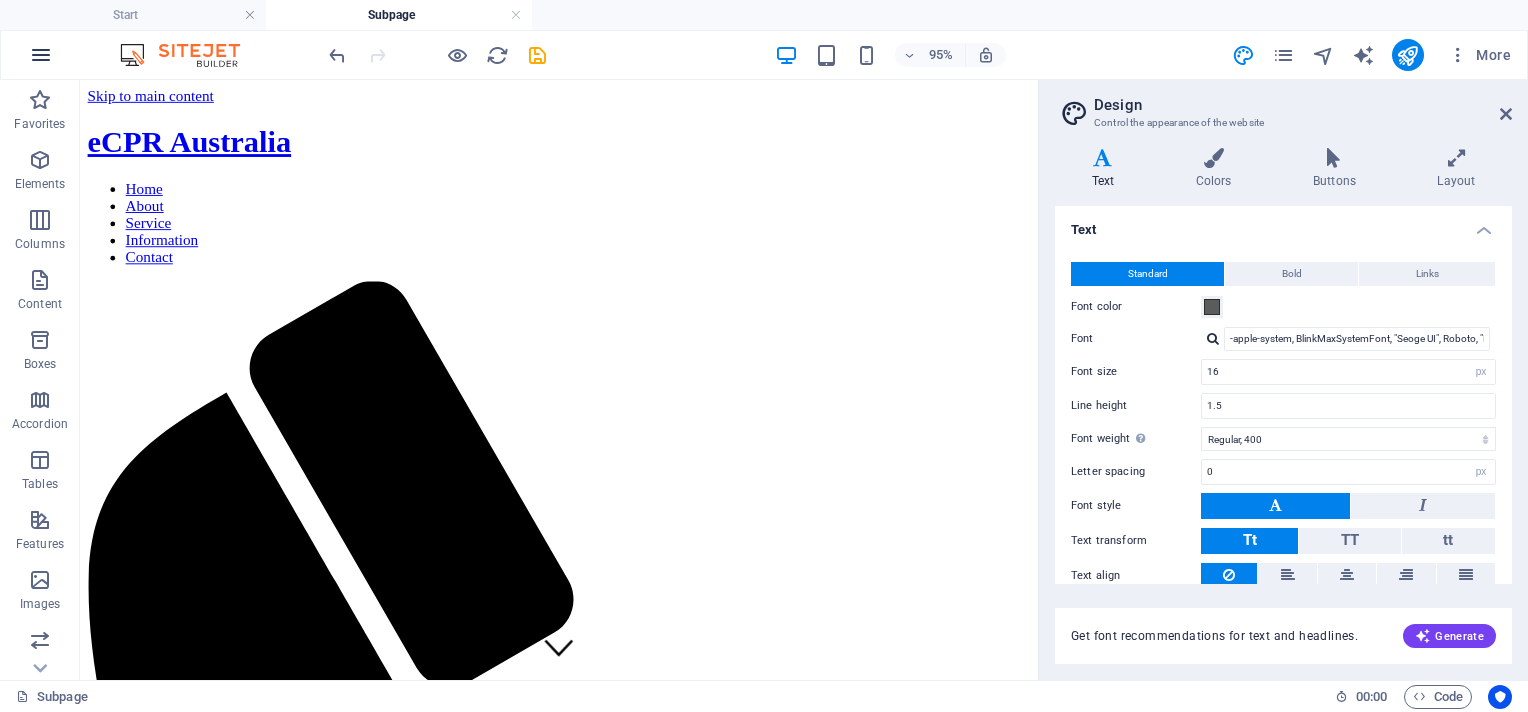 click at bounding box center [41, 55] 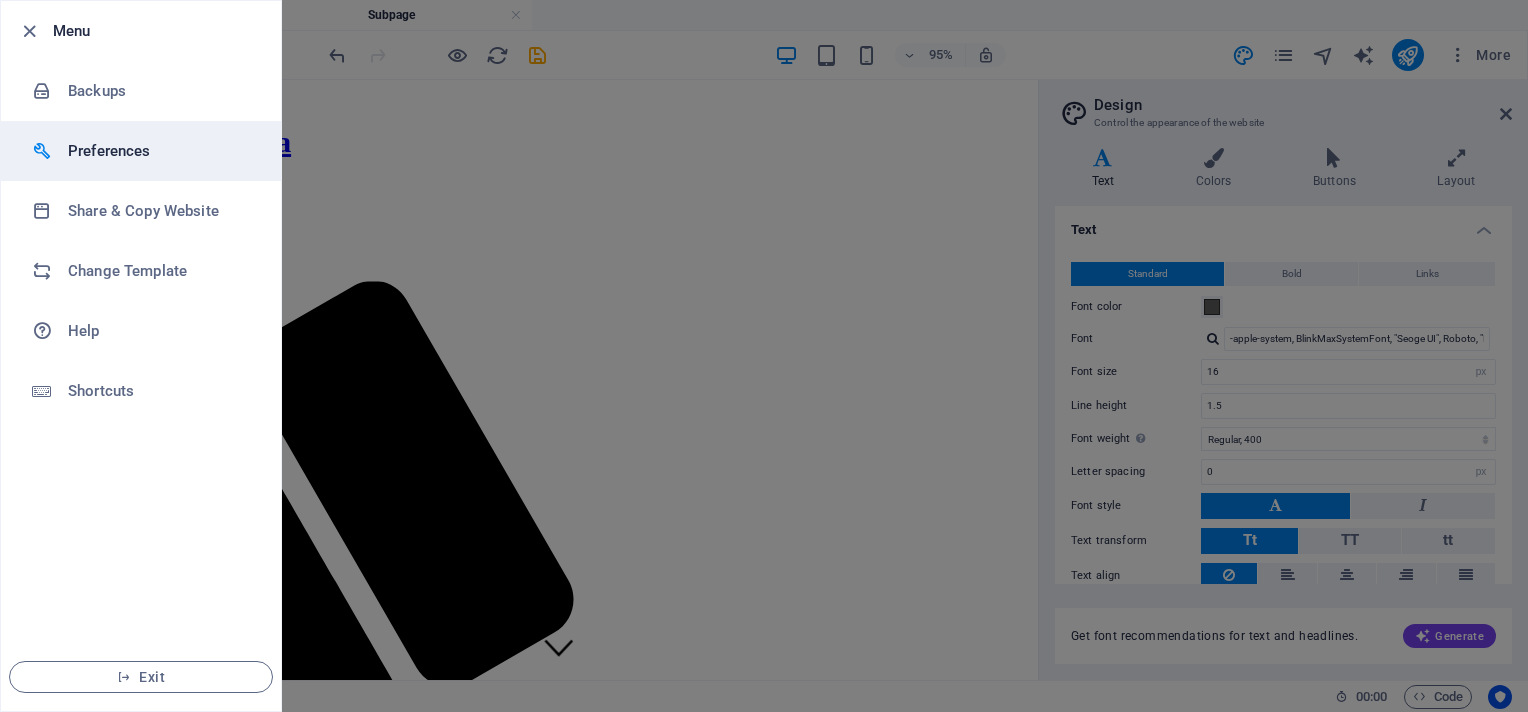 click on "Preferences" at bounding box center (160, 151) 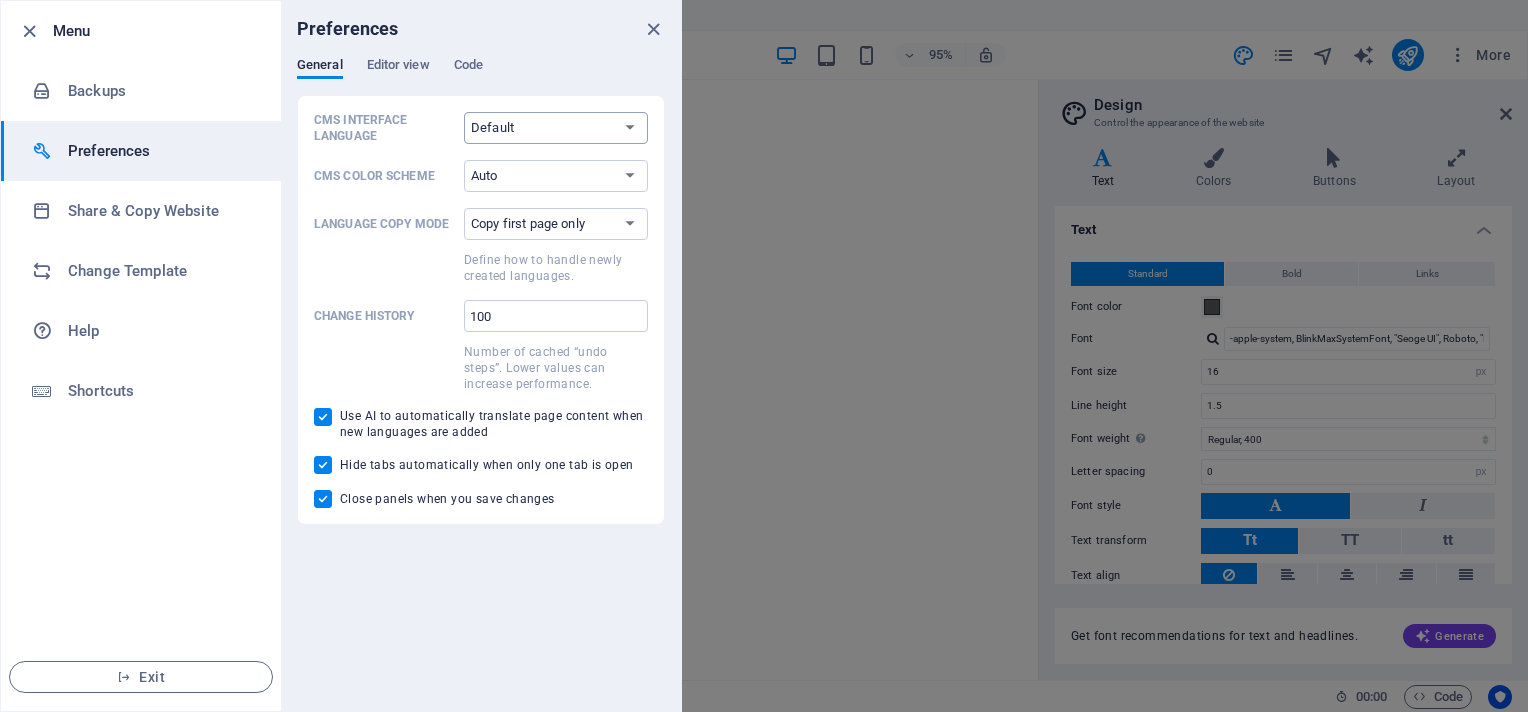click on "Default Deutsch English Español Français Magyar Italiano Nederlands Polski Português русский язык Svenska Türkçe 日本語" at bounding box center (556, 128) 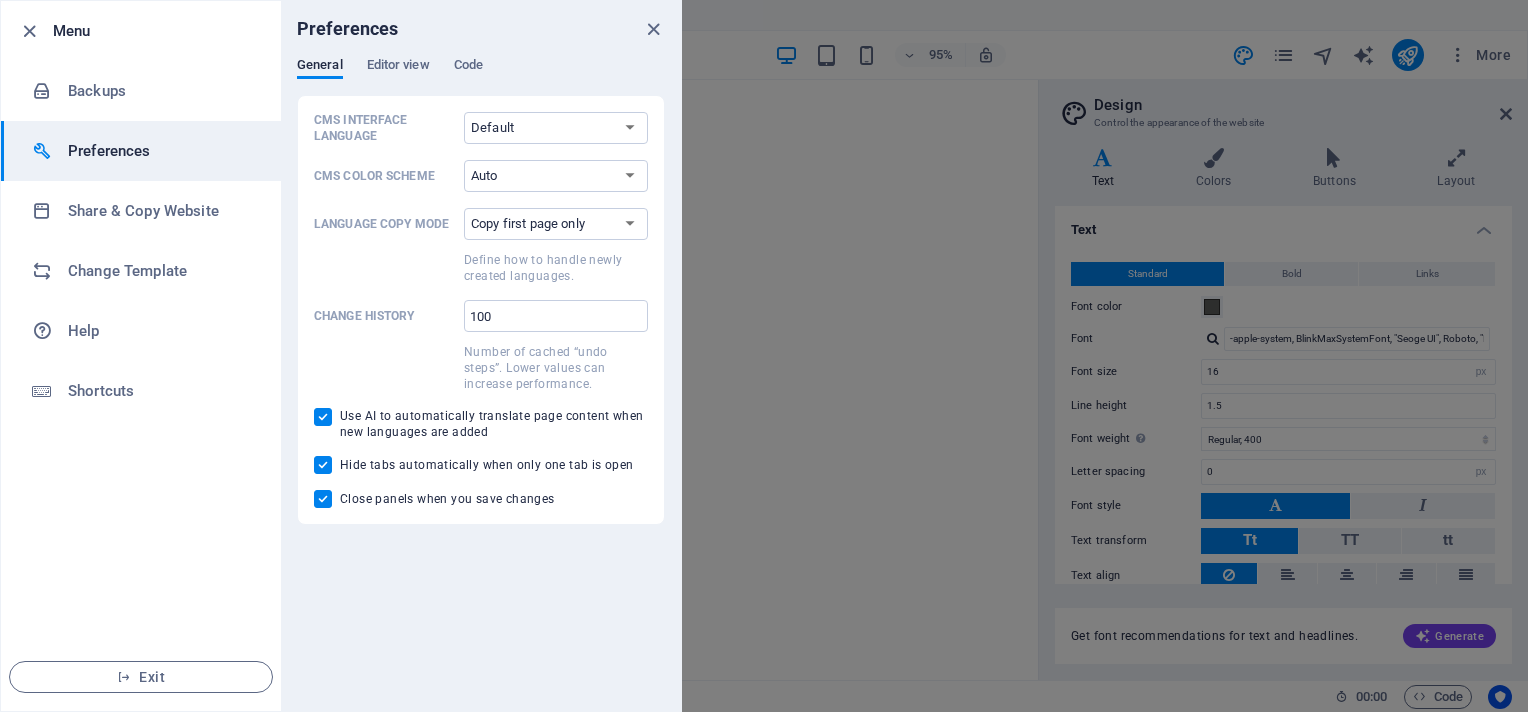 select on "en" 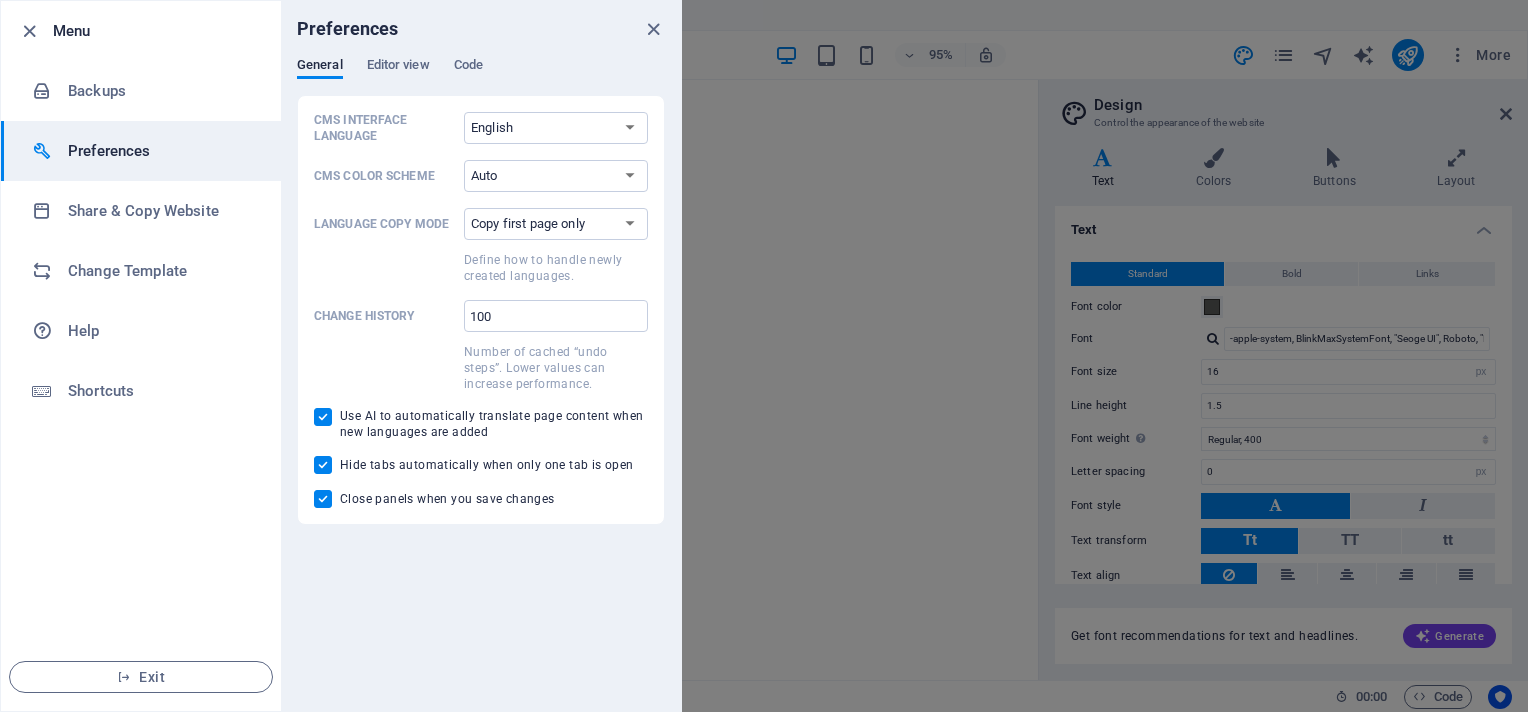 click on "Default Deutsch English Español Français Magyar Italiano Nederlands Polski Português русский язык Svenska Türkçe 日本語" at bounding box center (556, 128) 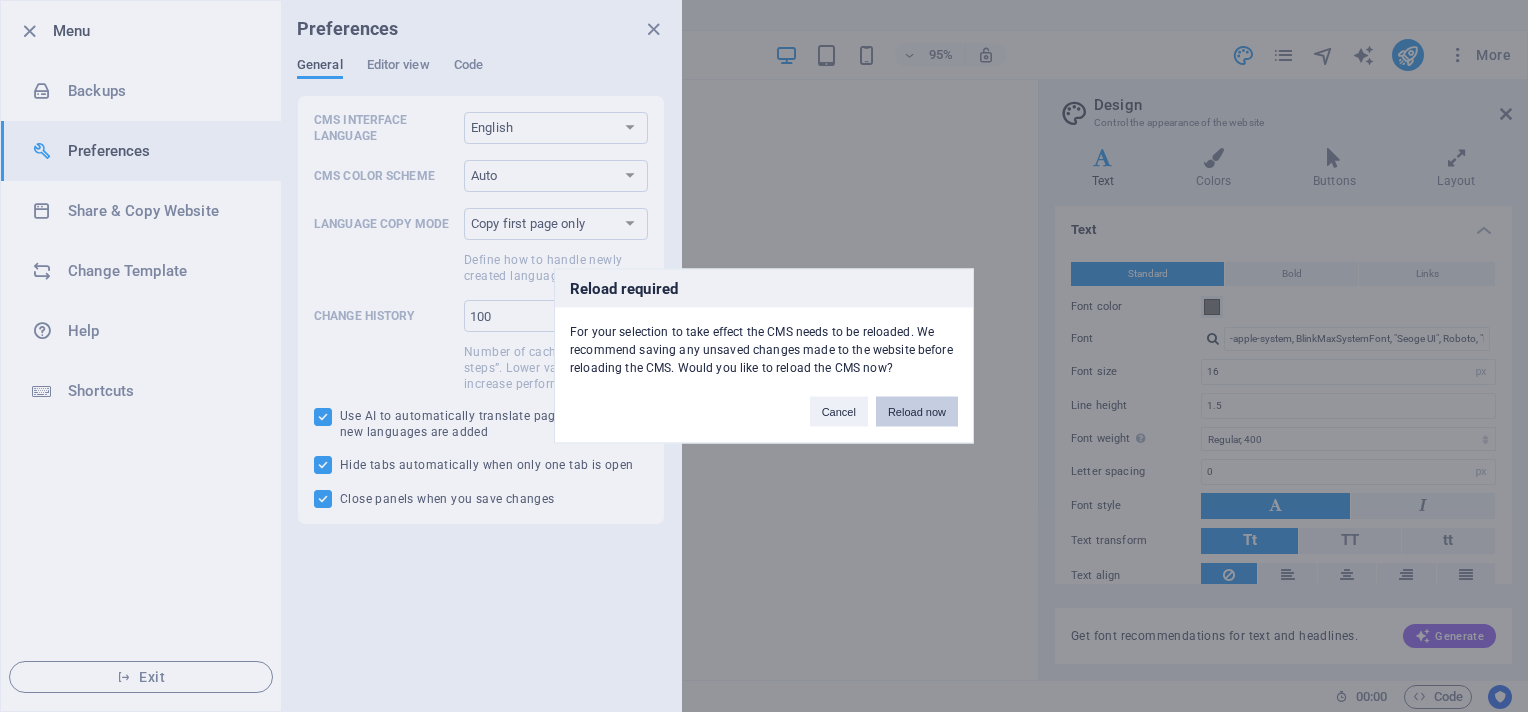 click on "Reload now" at bounding box center [917, 412] 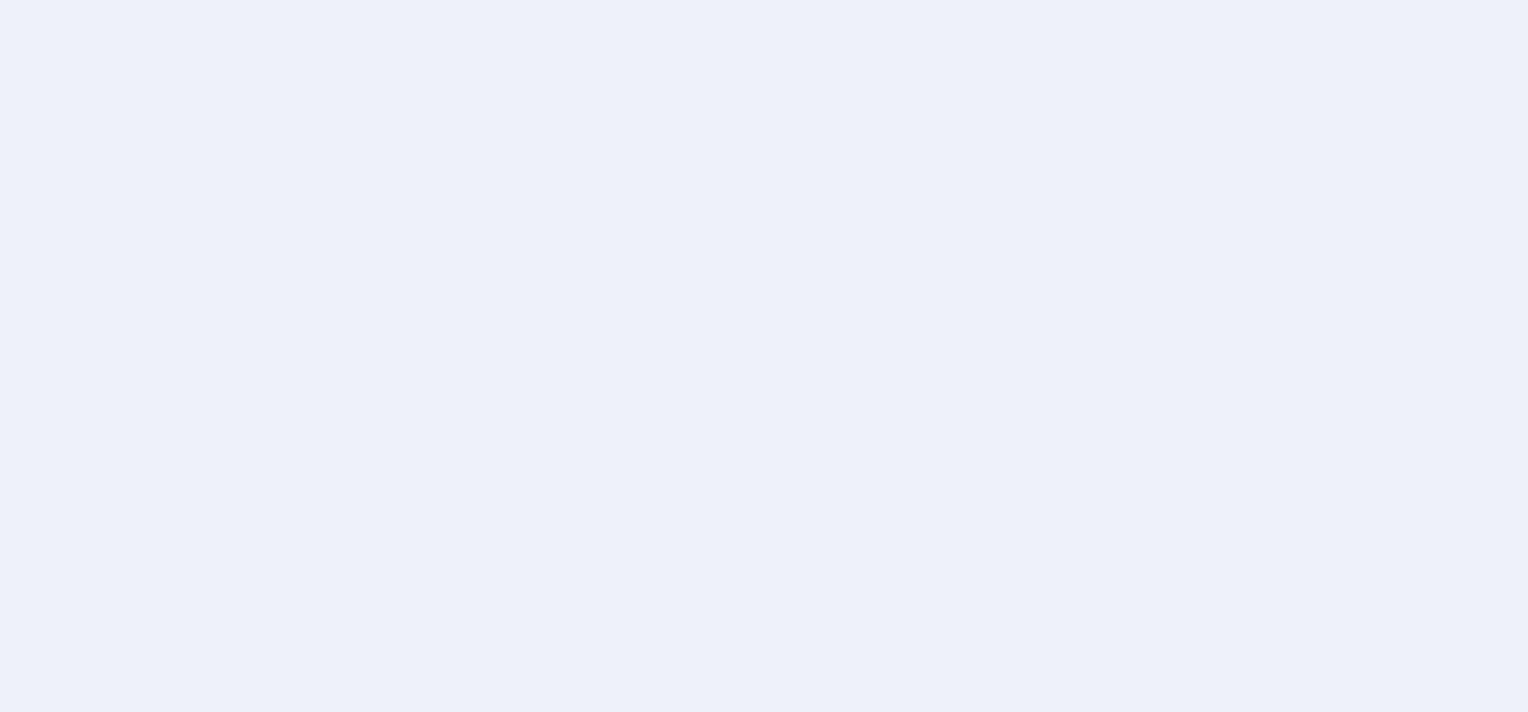 scroll, scrollTop: 0, scrollLeft: 0, axis: both 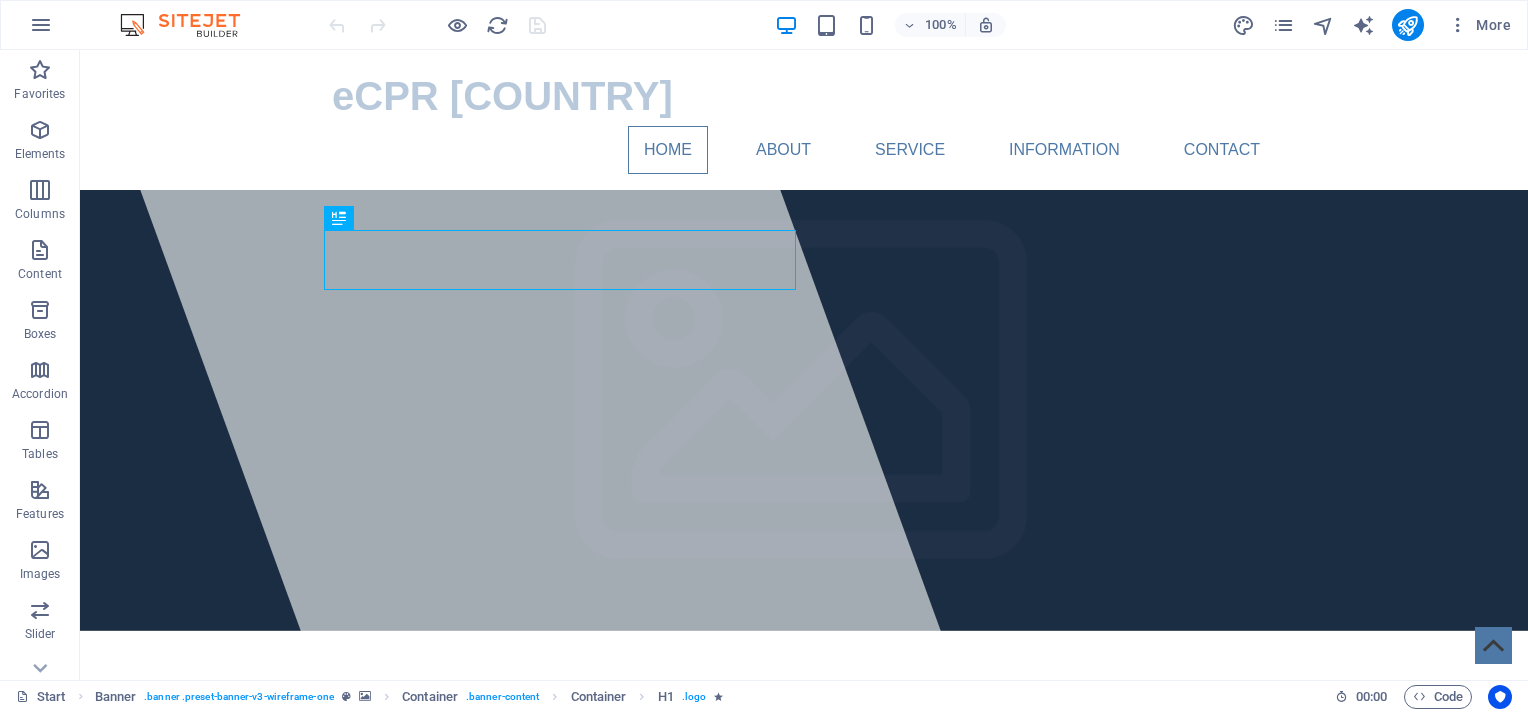 click at bounding box center (190, 25) 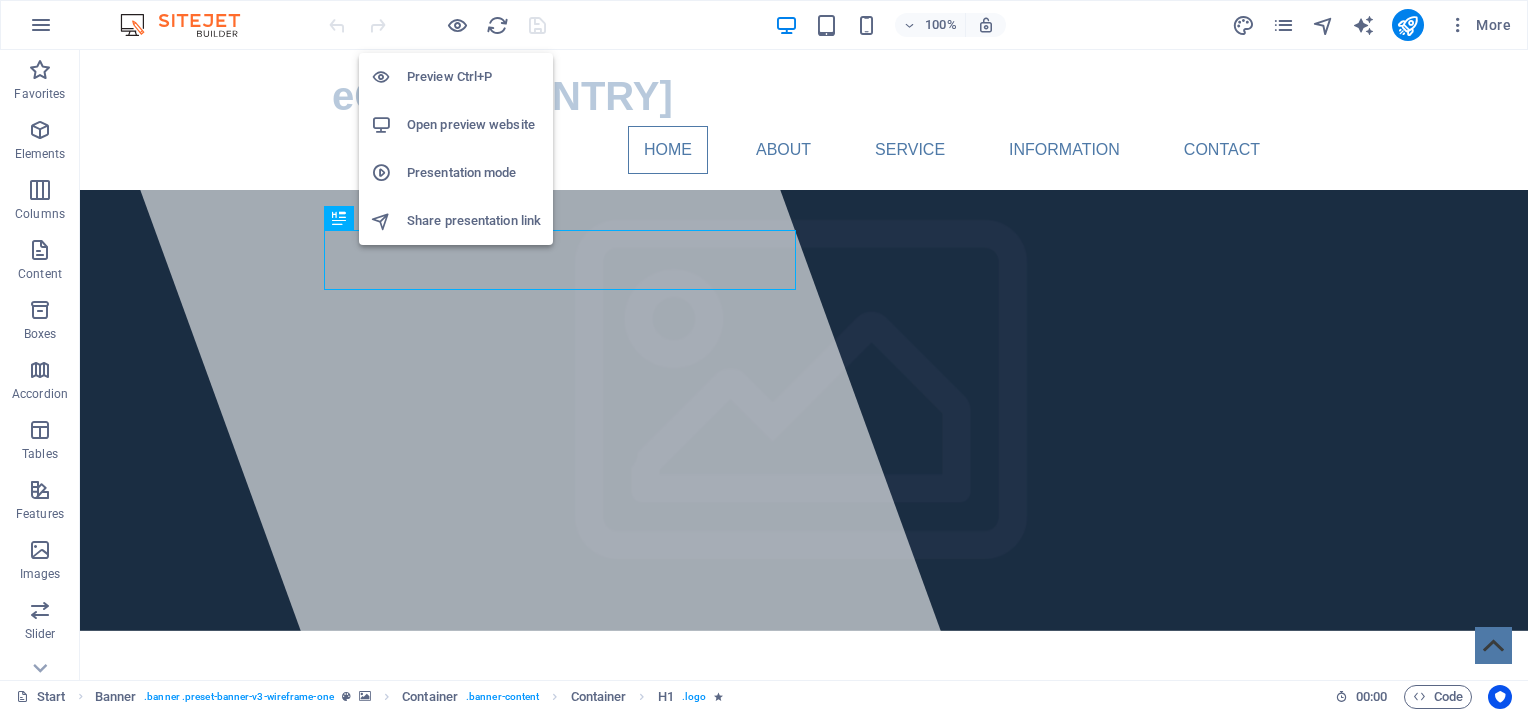 click on "Preview Ctrl+P" at bounding box center [456, 77] 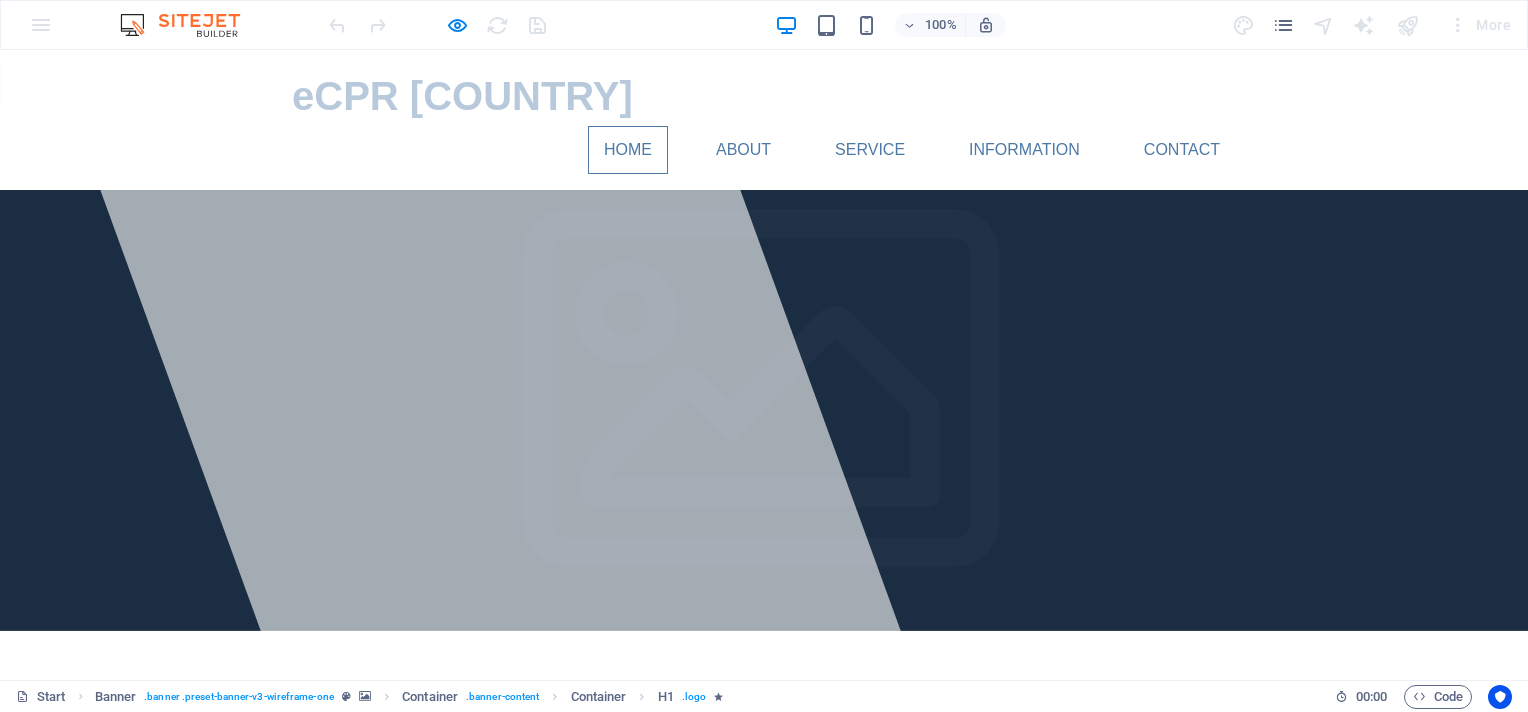 click at bounding box center [190, 25] 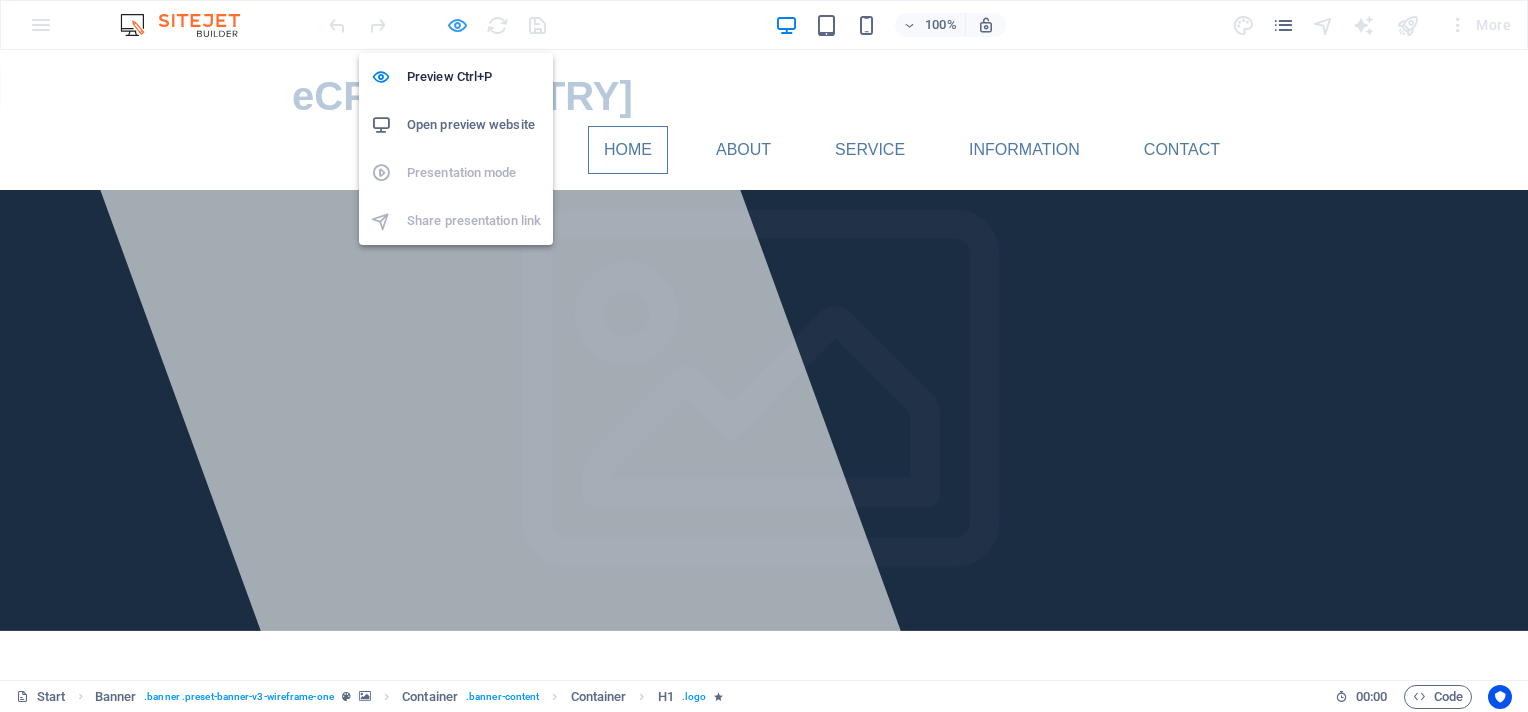 click at bounding box center [457, 25] 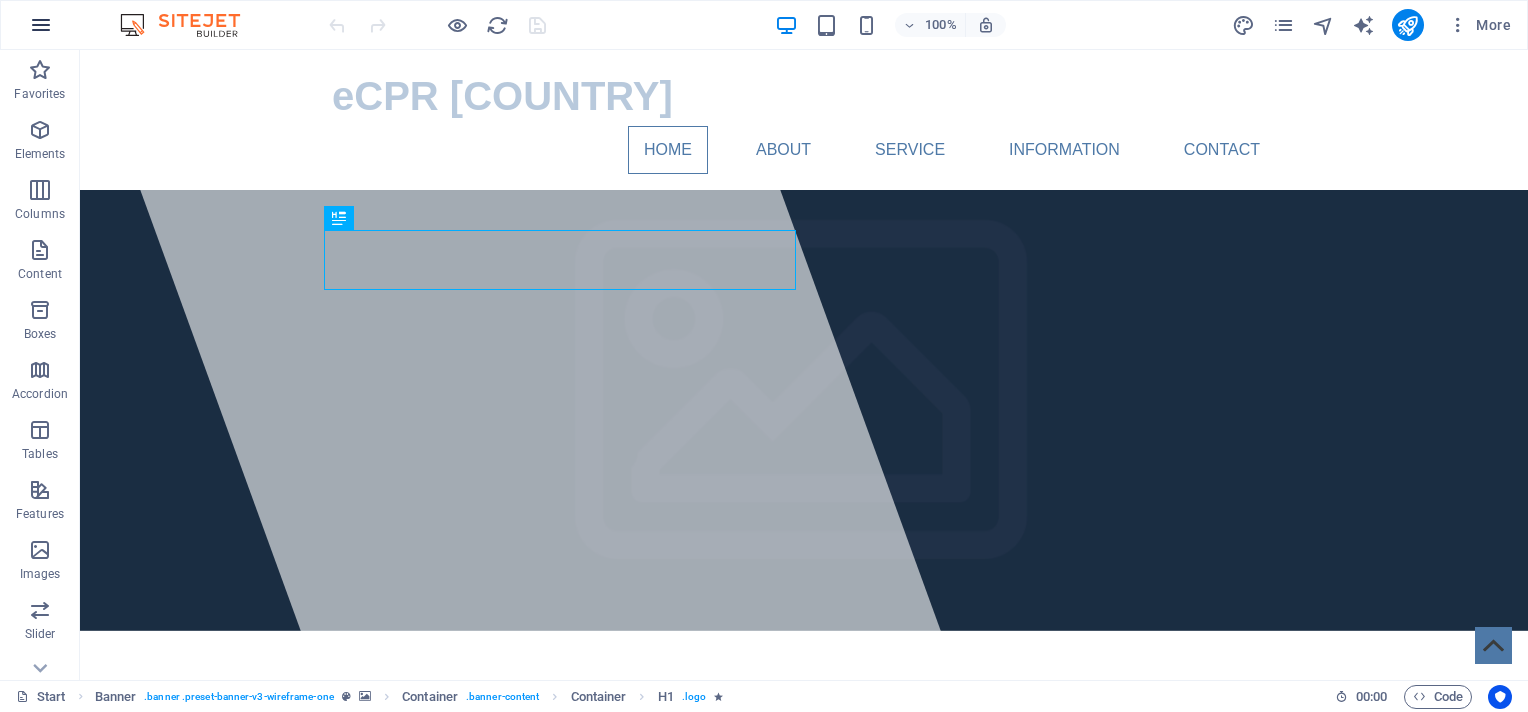 click at bounding box center [41, 25] 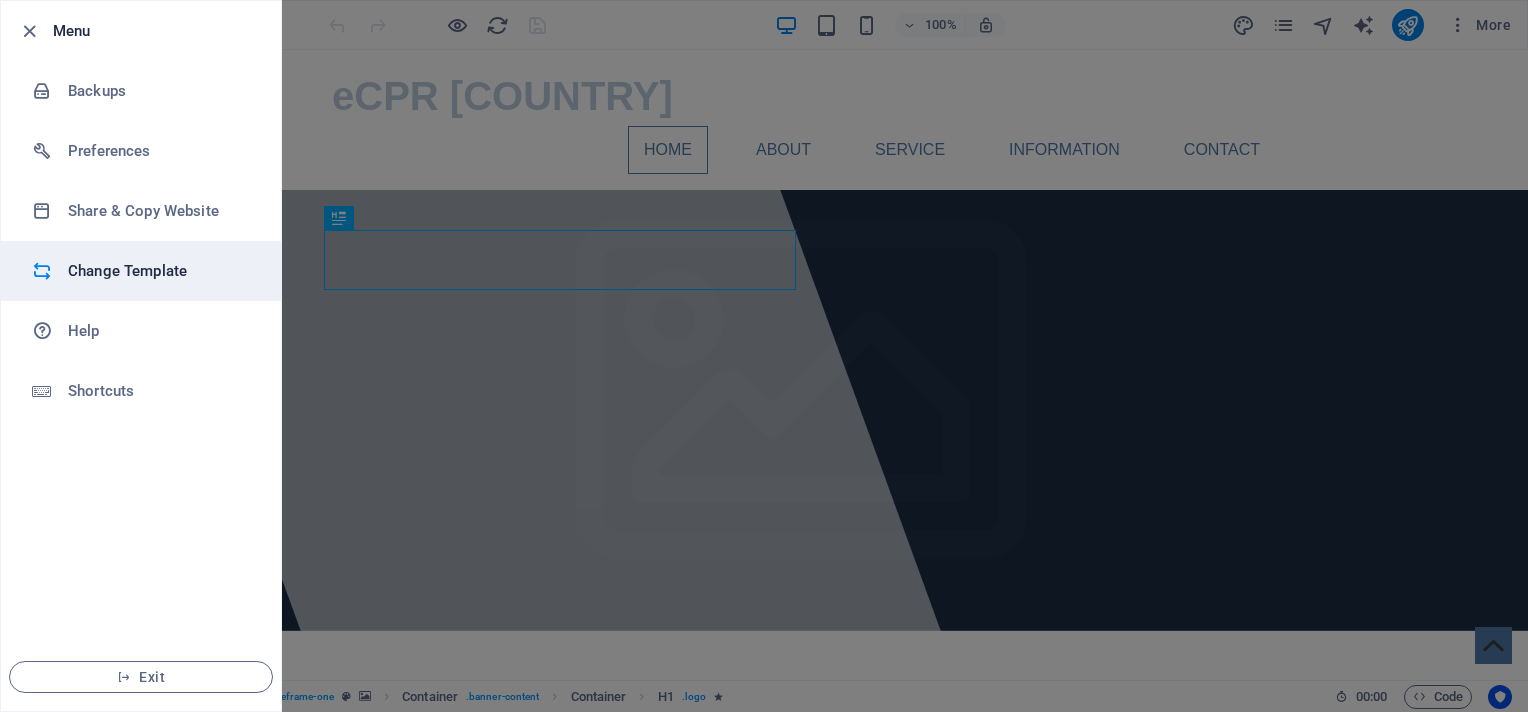 click on "Change Template" at bounding box center (160, 271) 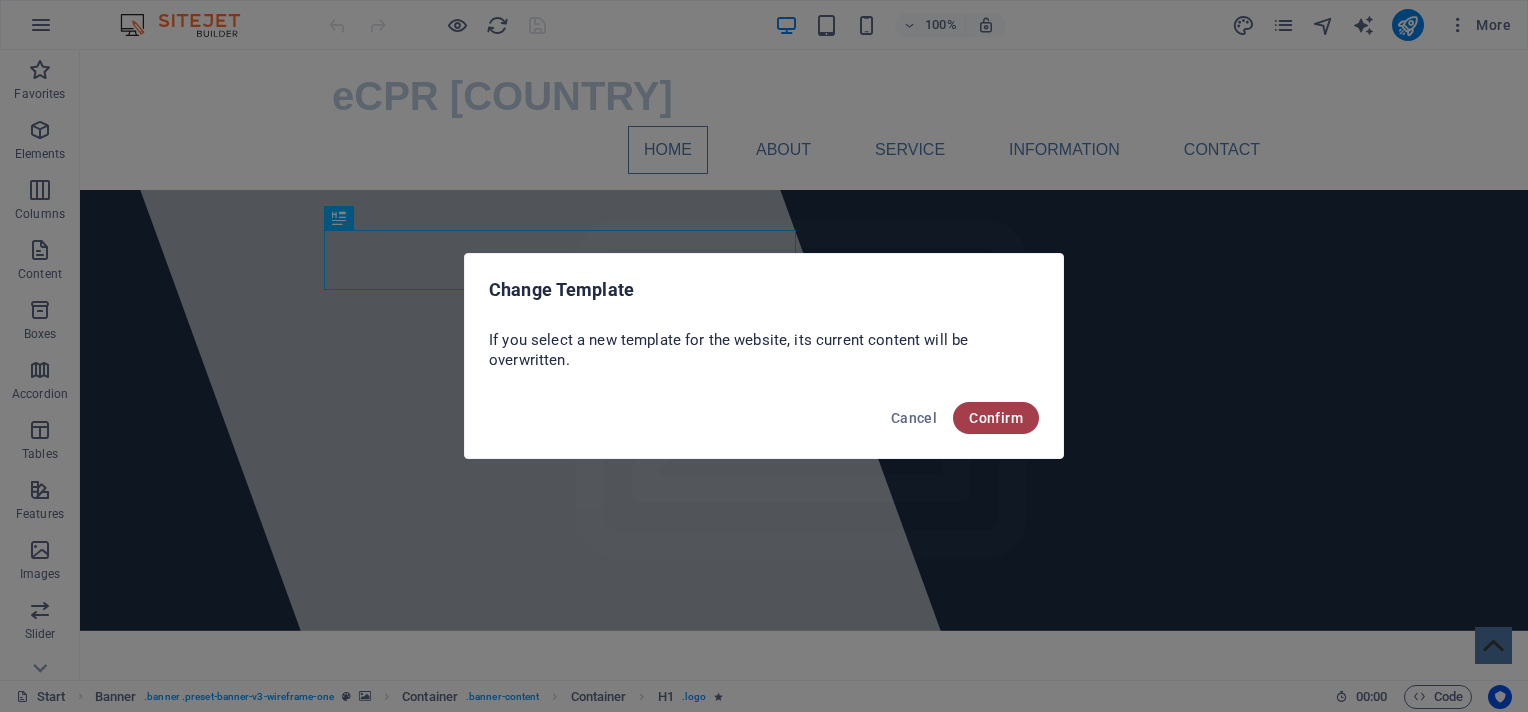 click on "Confirm" at bounding box center [996, 418] 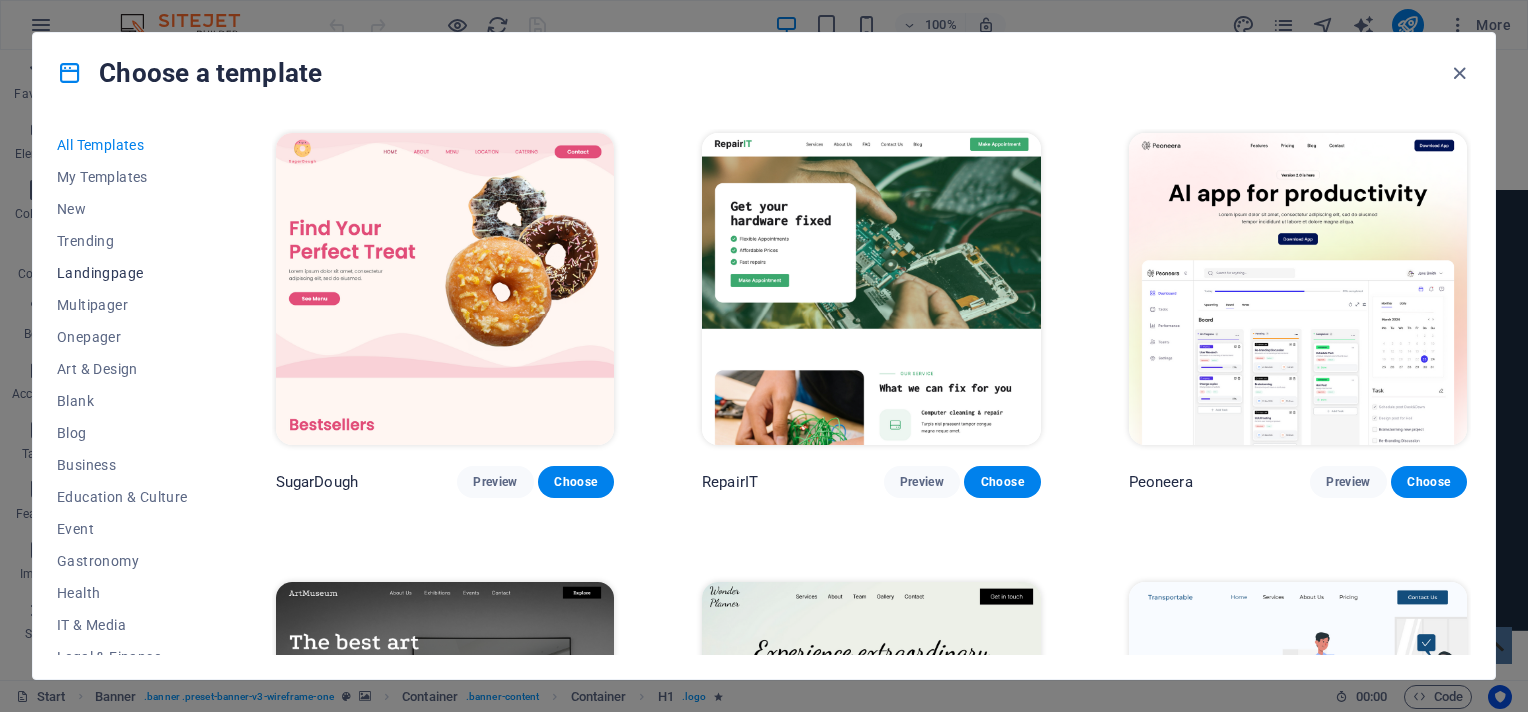 click on "Landingpage" at bounding box center [122, 273] 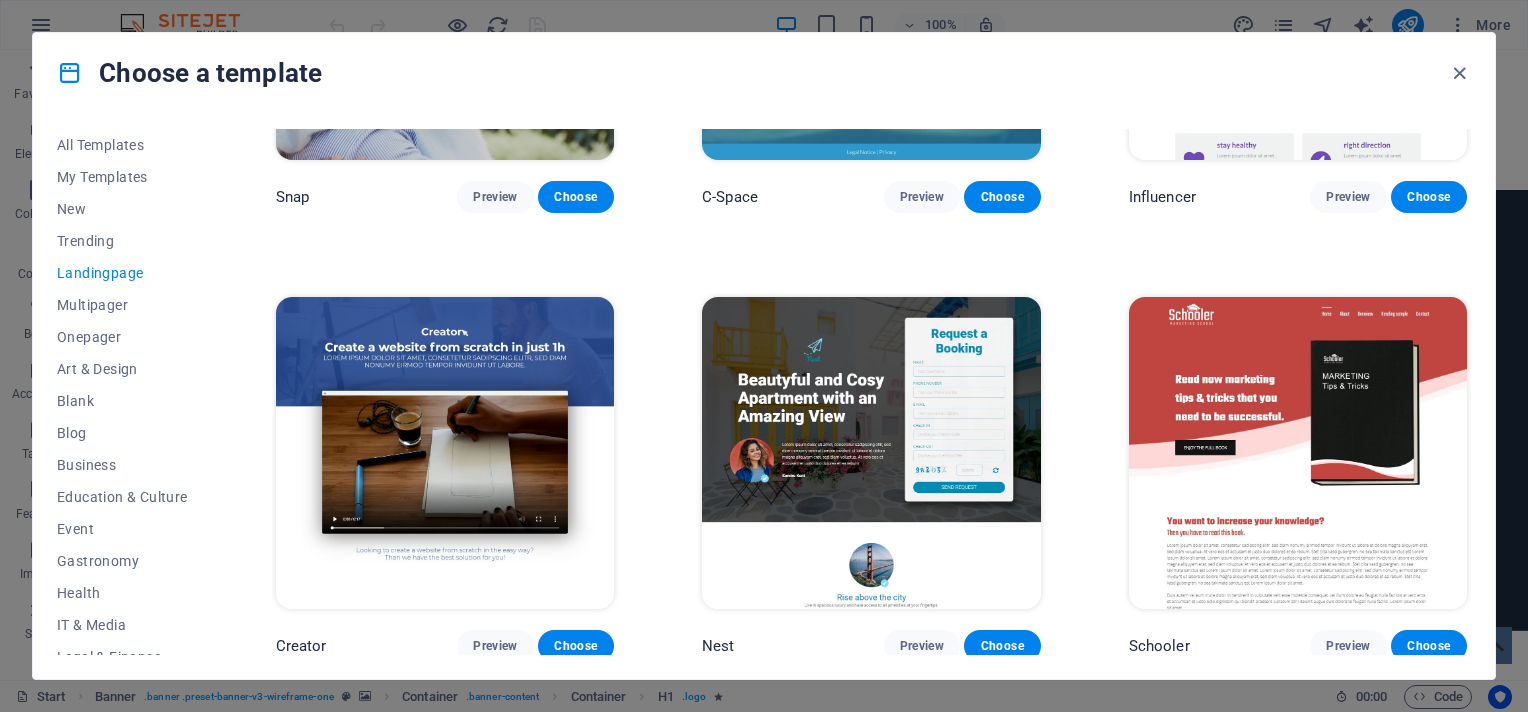 scroll, scrollTop: 2145, scrollLeft: 0, axis: vertical 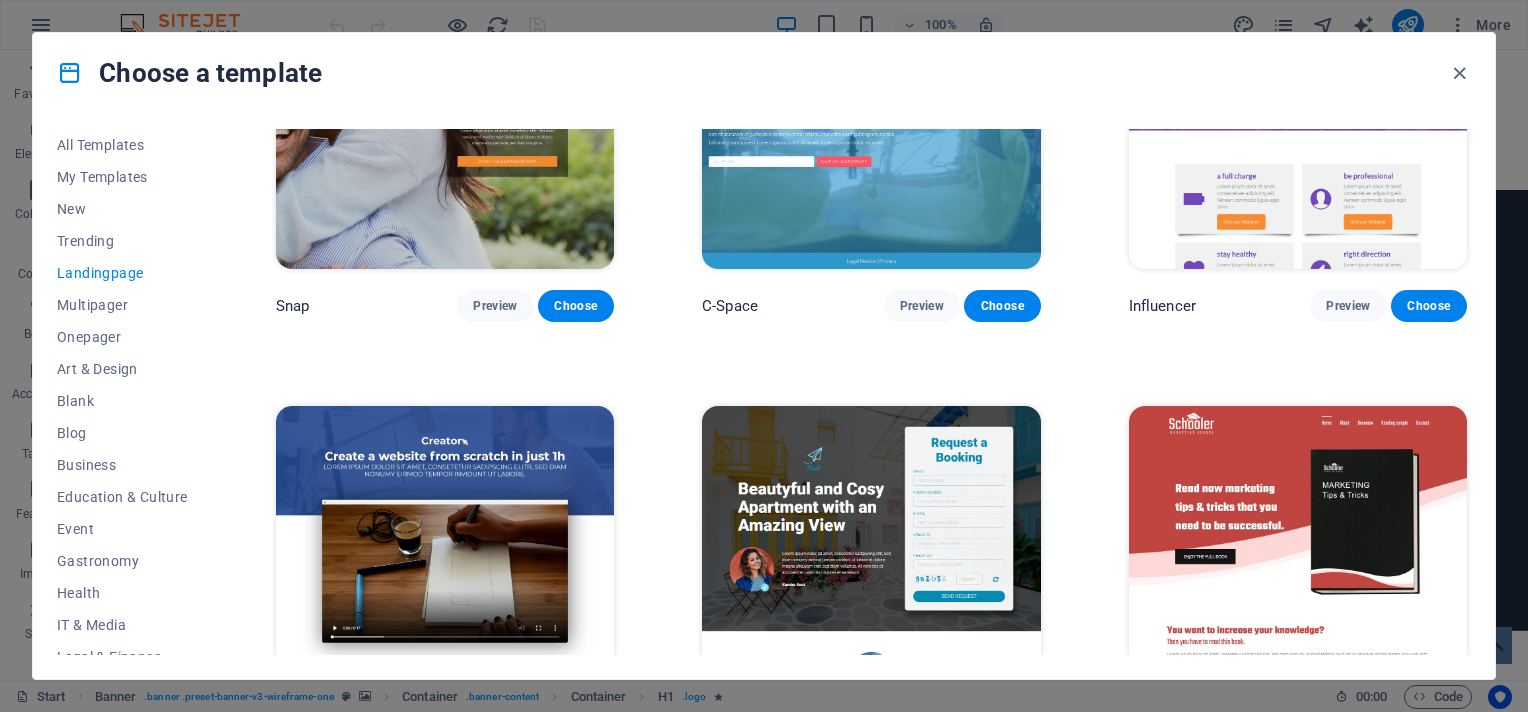 click at bounding box center [445, 562] 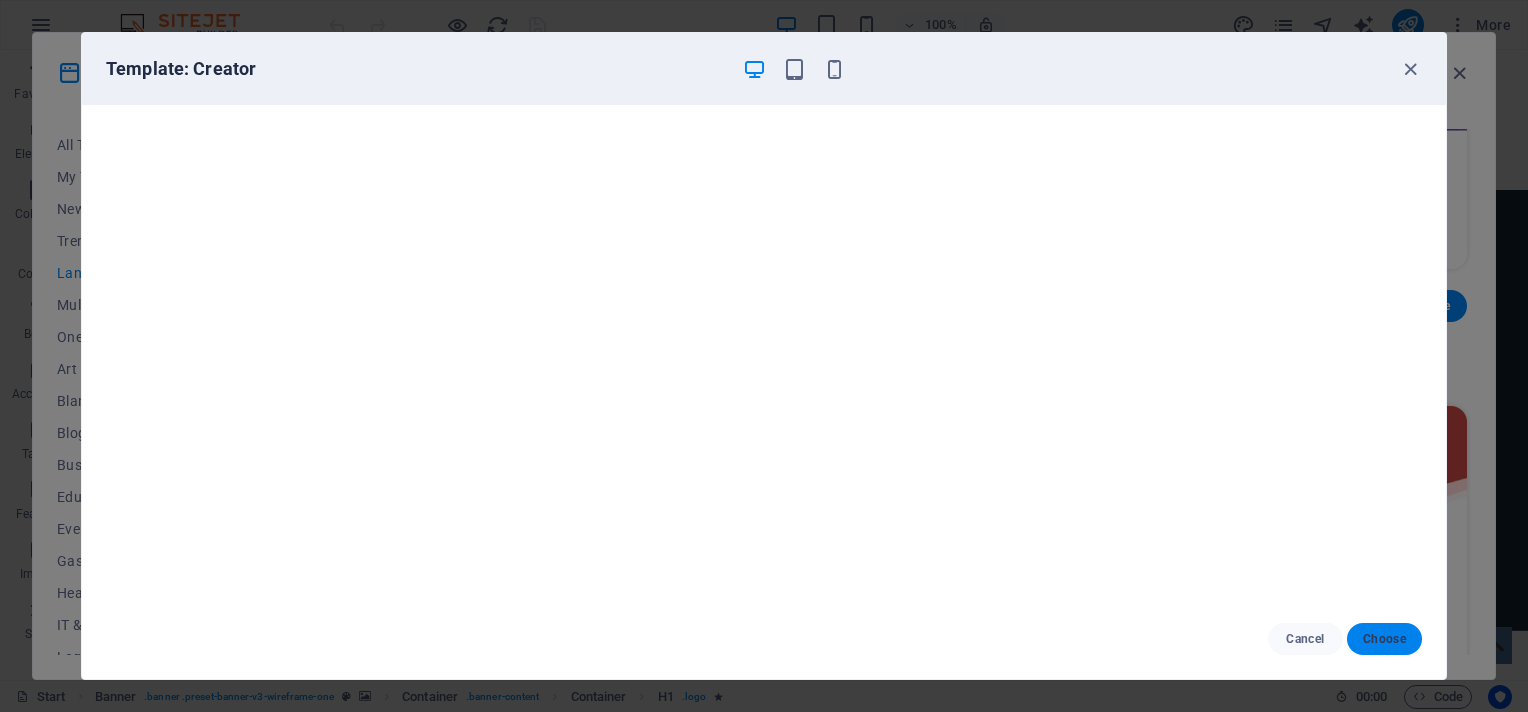 click on "Choose" at bounding box center (1384, 639) 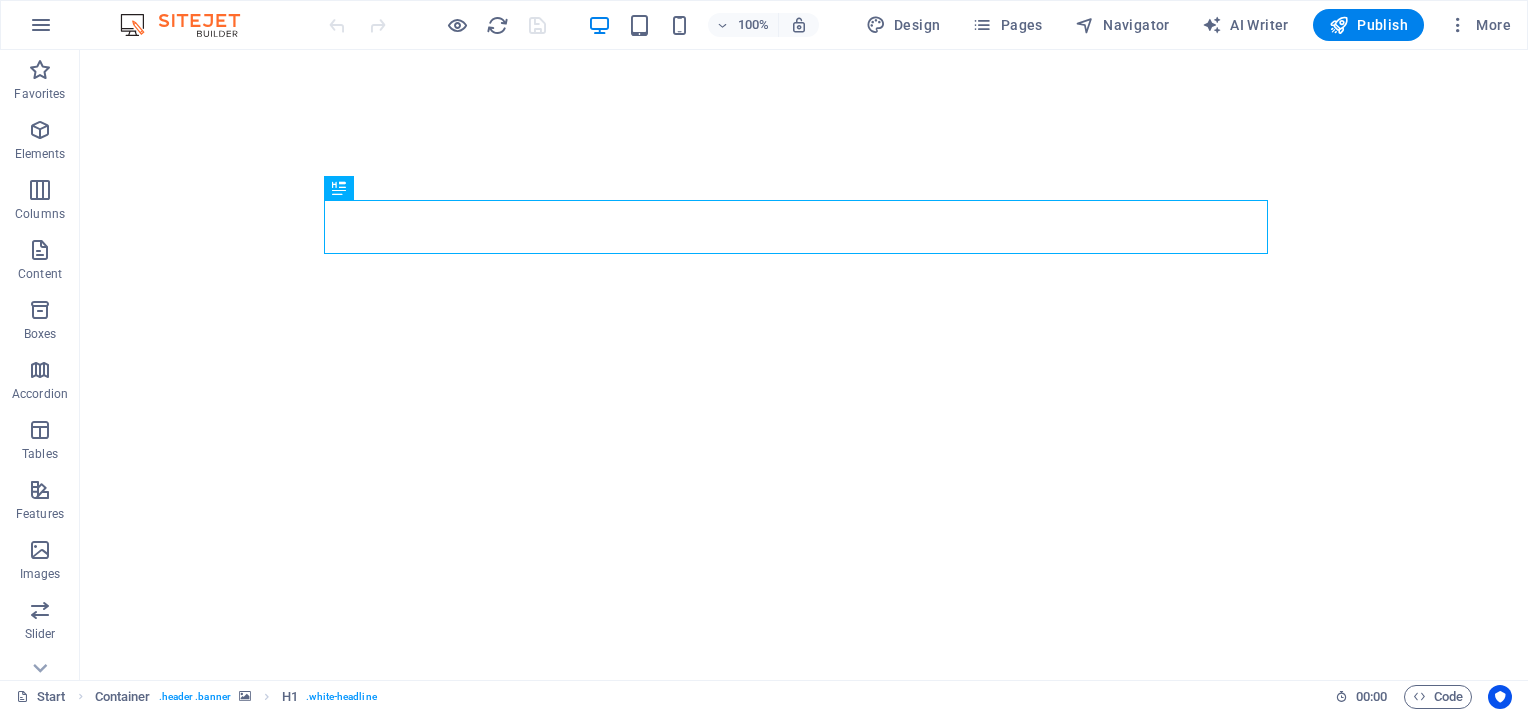 scroll, scrollTop: 0, scrollLeft: 0, axis: both 